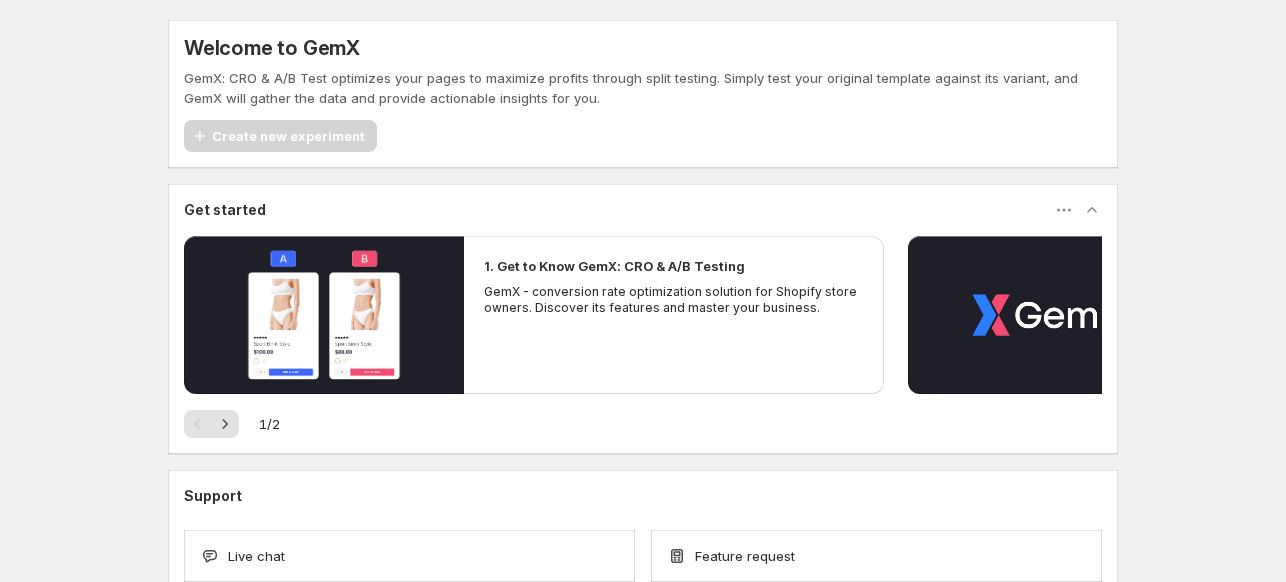 scroll, scrollTop: 0, scrollLeft: 0, axis: both 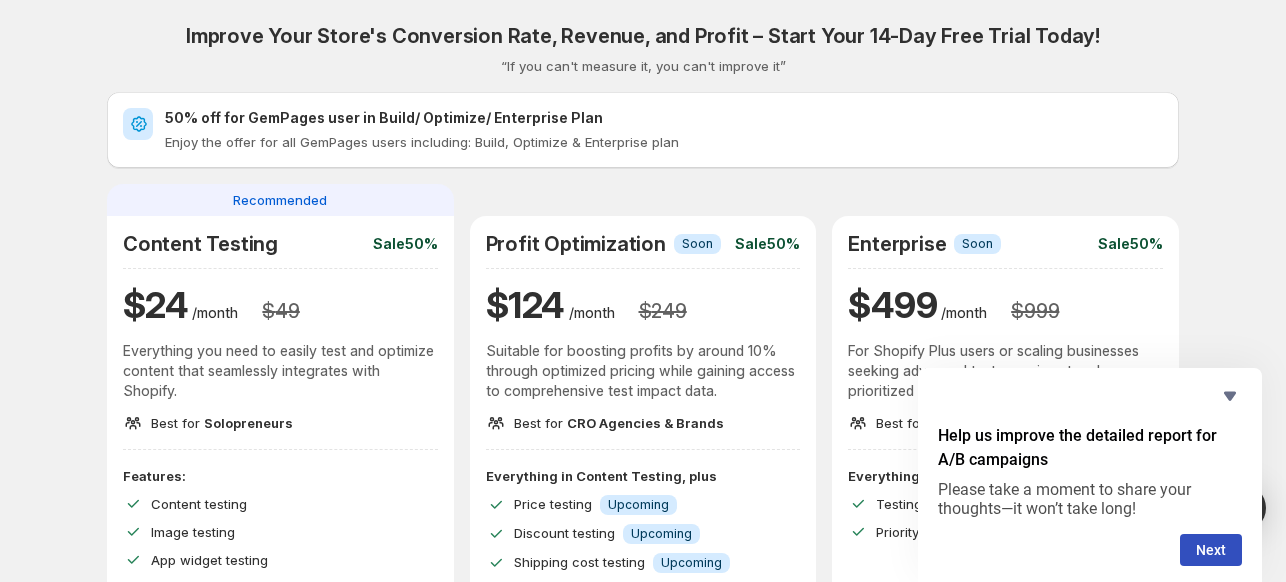 click on "Improve Your Store's Conversion Rate, Revenue, and Profit – Start Your 14-Day Free Trial Today! “If you can't measure it, you can't improve it” 50% off for GemPages user in Build/ Optimize/ Enterprise Plan Enjoy the offer for all GemPages users including: Build, Optimize & Enterprise plan Recommended Content Testing Sale  50% $ 24 /month $ 49 Everything you need to easily test and optimize content that seamlessly integrates with Shopify. Best for   Solopreneurs Features: Content testing Image testing App widget testing 100% compatible with GemPages Exclusive package: Unlimited experiments Detailed analytics Live chat support No charge during trial session Start free trial Recommended Profit Optimization Info Soon Sale  50% $ 124 /month $ 249 Suitable for boosting profits by around 10% through optimized pricing while gaining access to comprehensive test impact data. Best for   CRO Agencies & Brands Everything in Content Testing, plus Price testing Info Upcoming Discount testing Info Upcoming Info Heatmap" at bounding box center [643, 712] 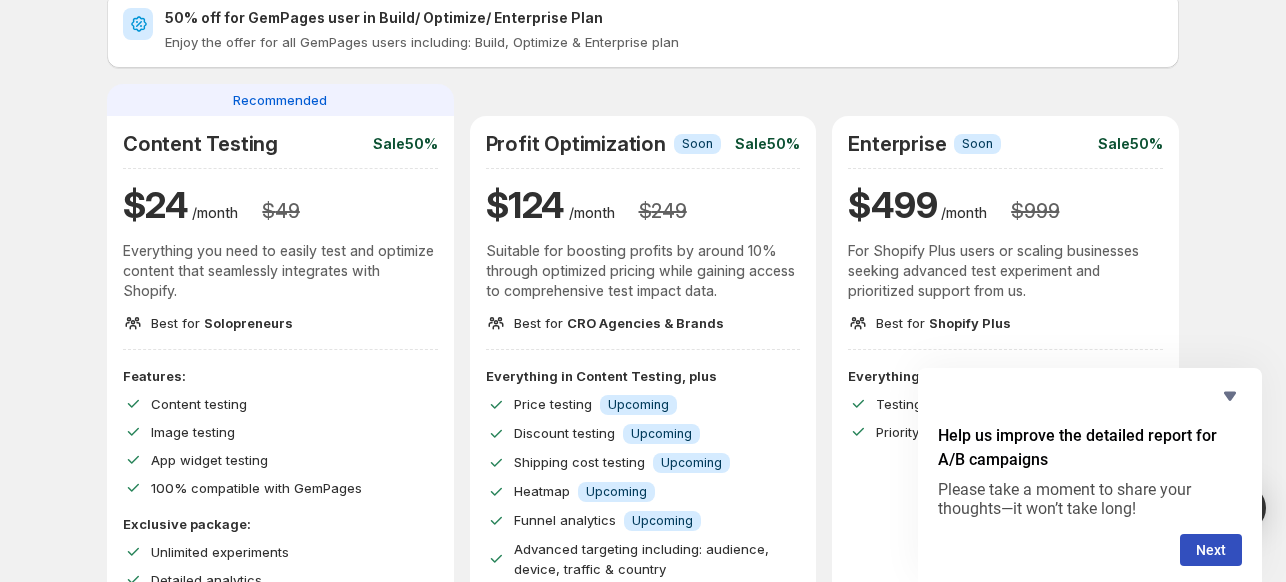 scroll, scrollTop: 200, scrollLeft: 0, axis: vertical 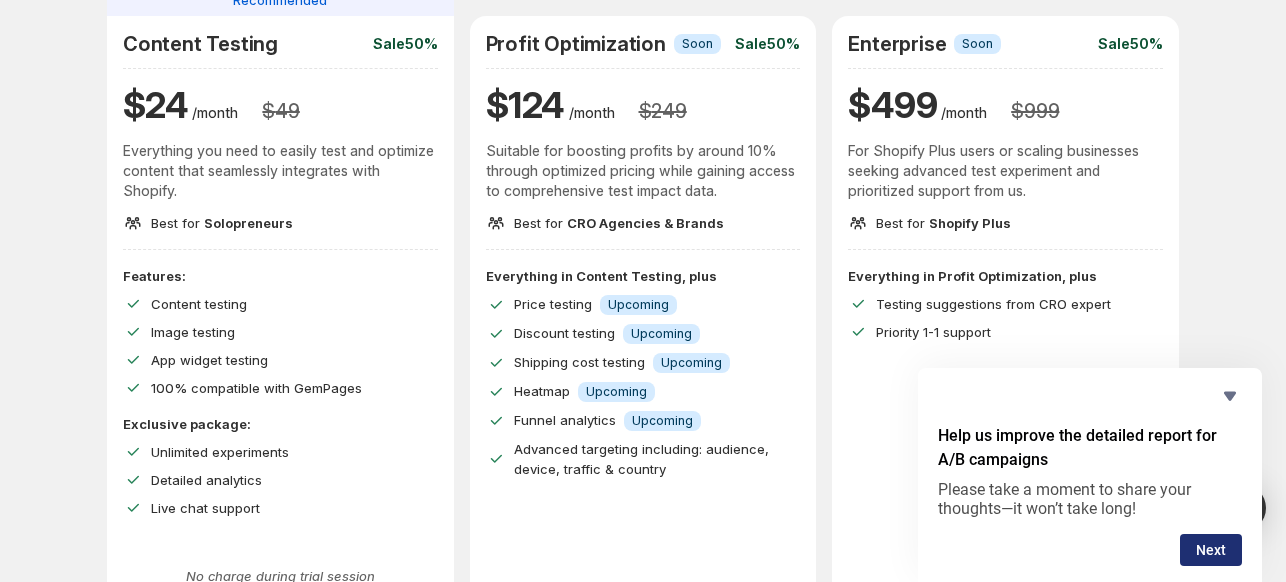 click on "Next" at bounding box center [1211, 550] 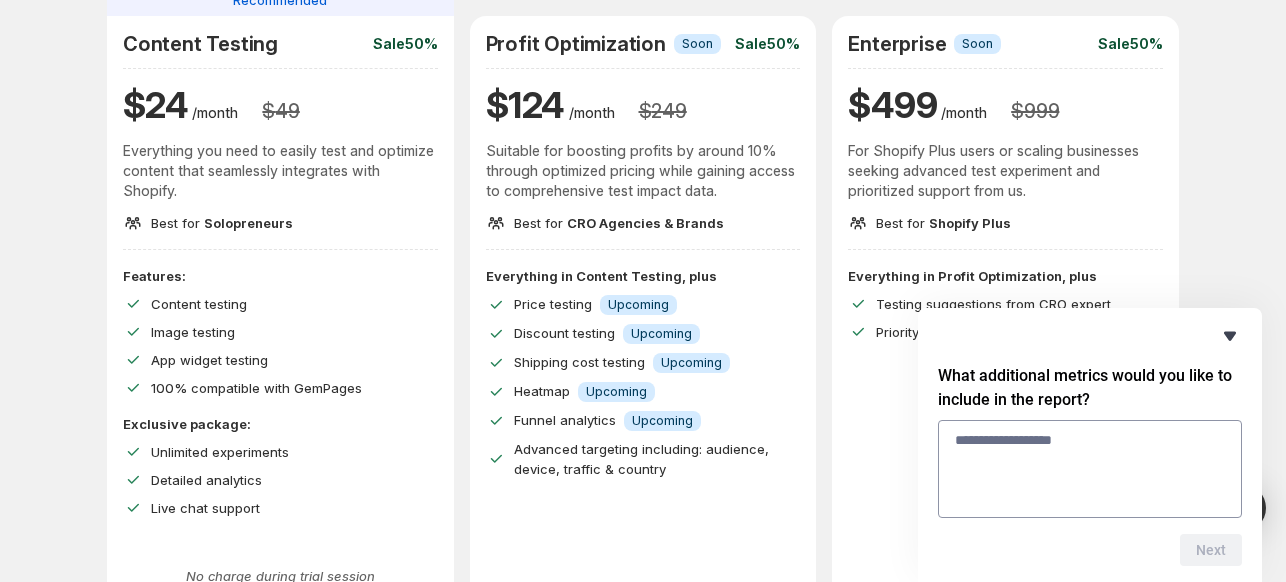 click 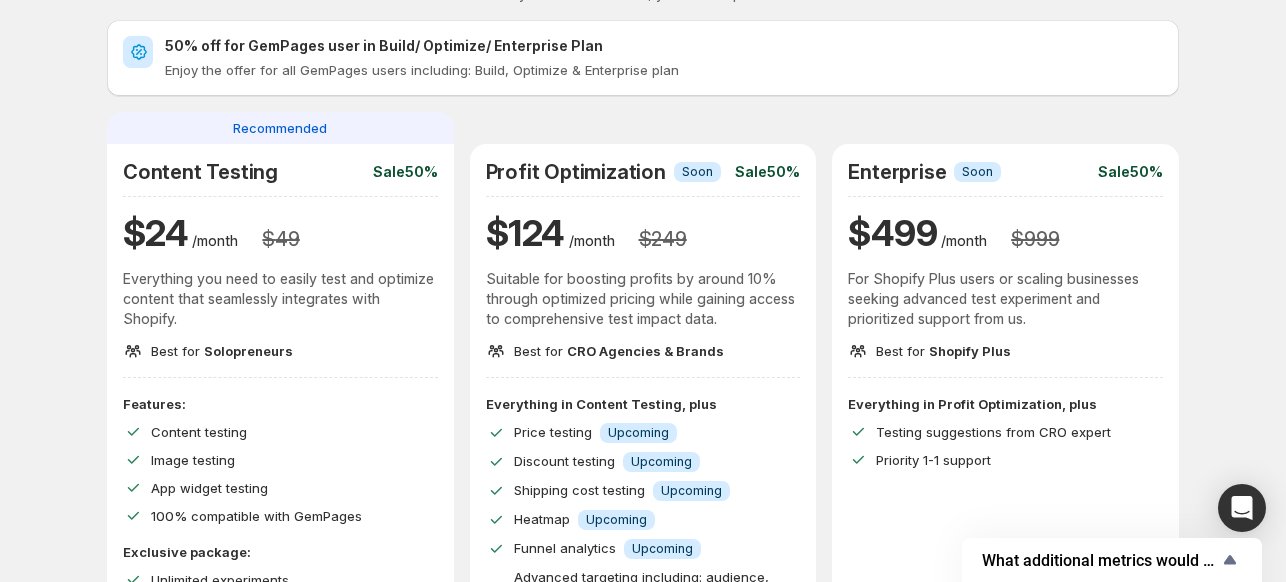 scroll, scrollTop: 0, scrollLeft: 0, axis: both 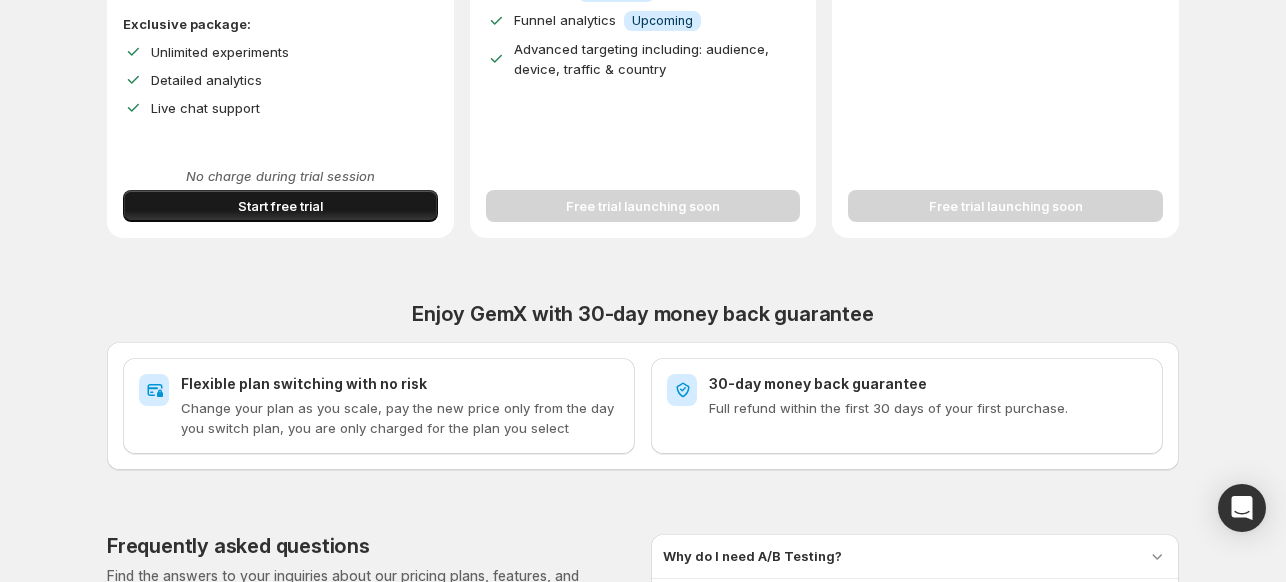 click on "Start free trial" at bounding box center (280, 206) 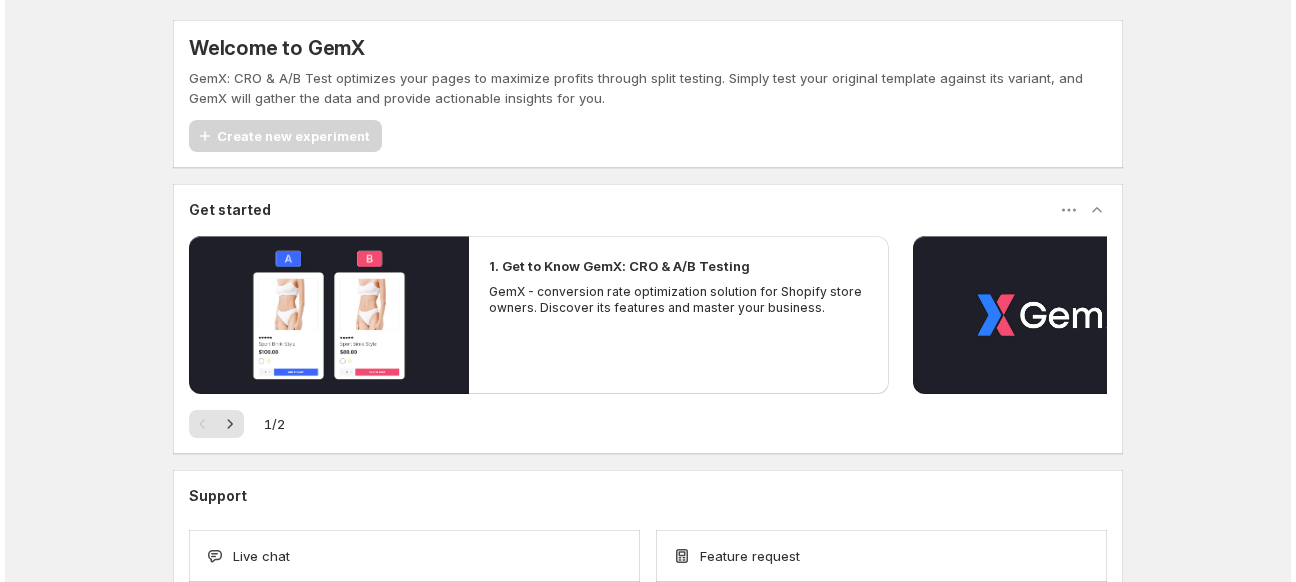 scroll, scrollTop: 0, scrollLeft: 0, axis: both 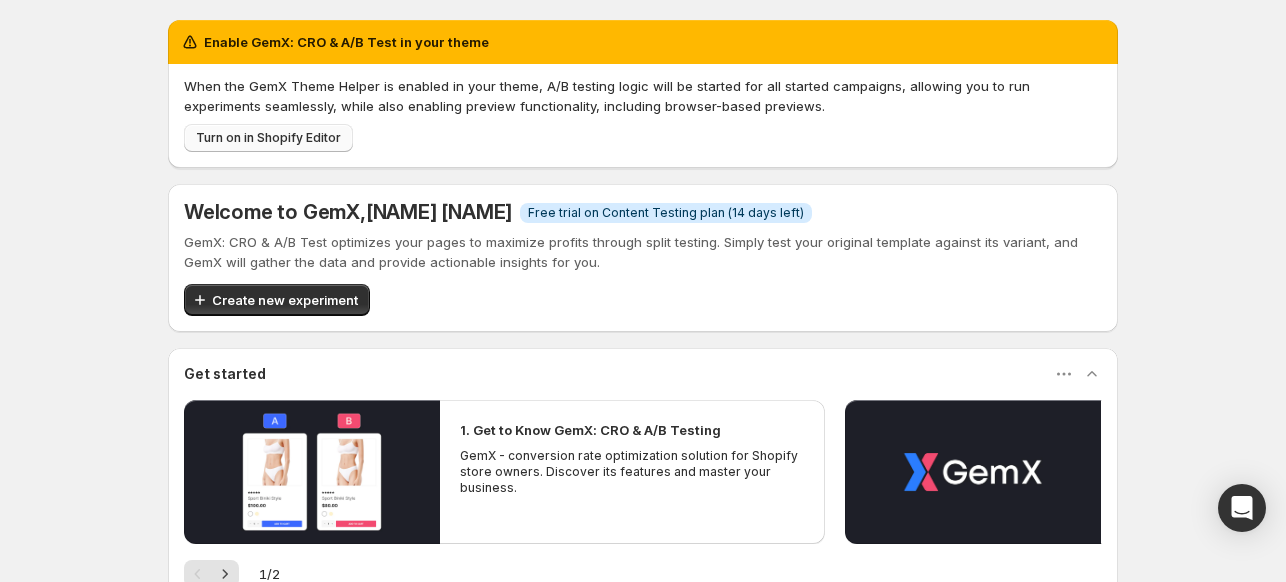 click on "Turn on in Shopify Editor" at bounding box center [268, 138] 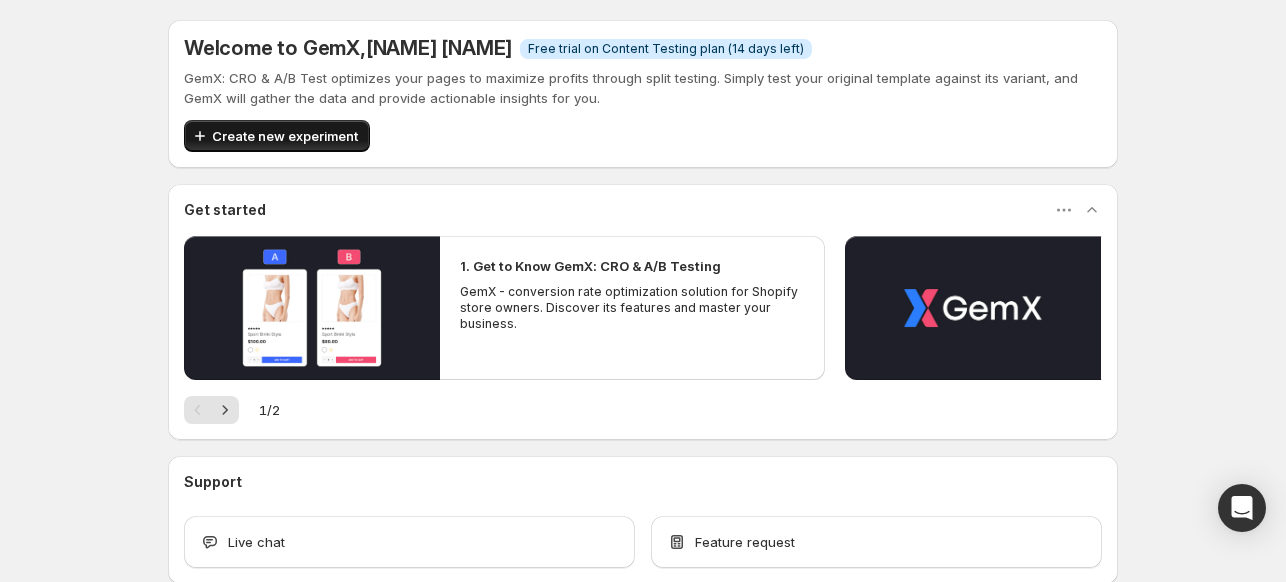 click on "Create new experiment" at bounding box center [285, 136] 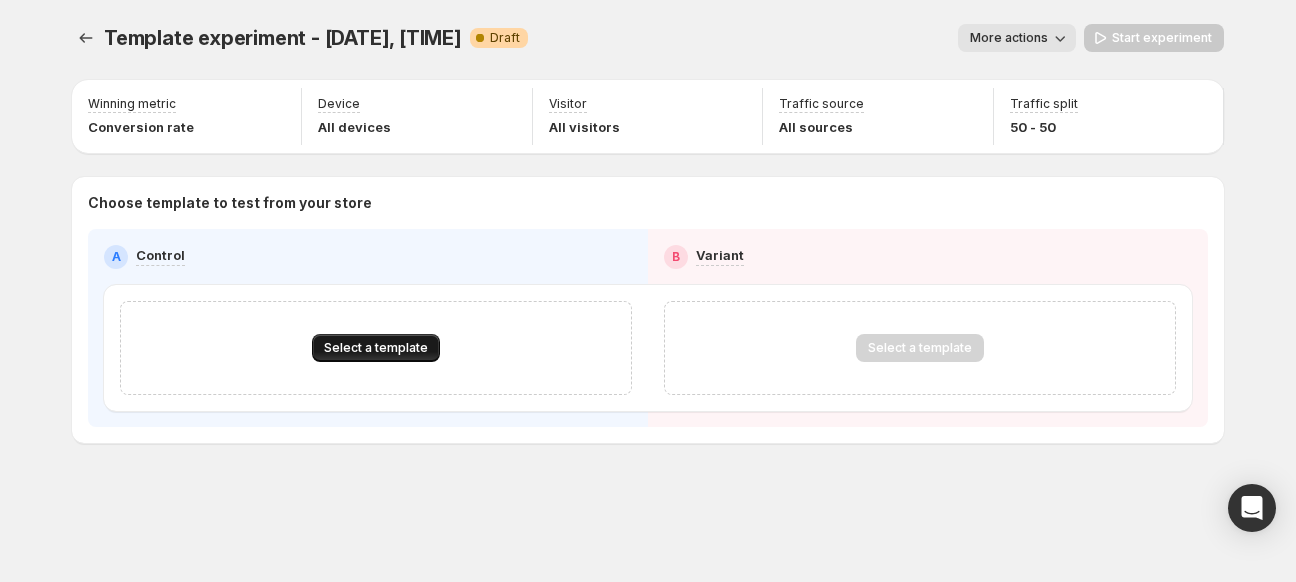 click on "Select a template" at bounding box center [376, 348] 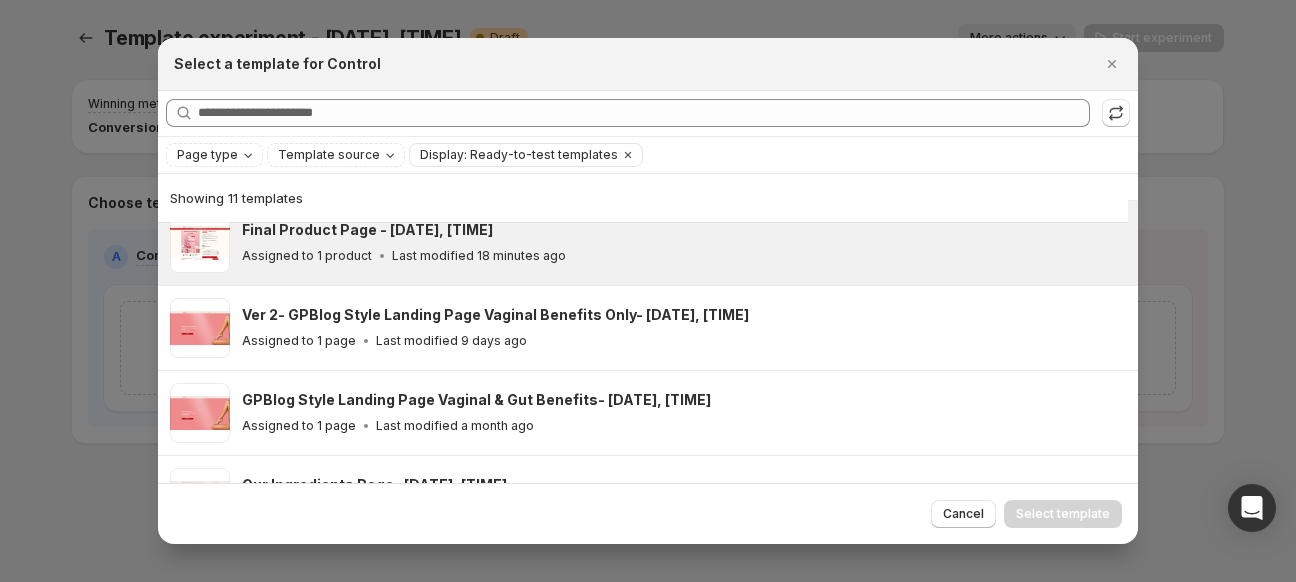 scroll, scrollTop: 448, scrollLeft: 0, axis: vertical 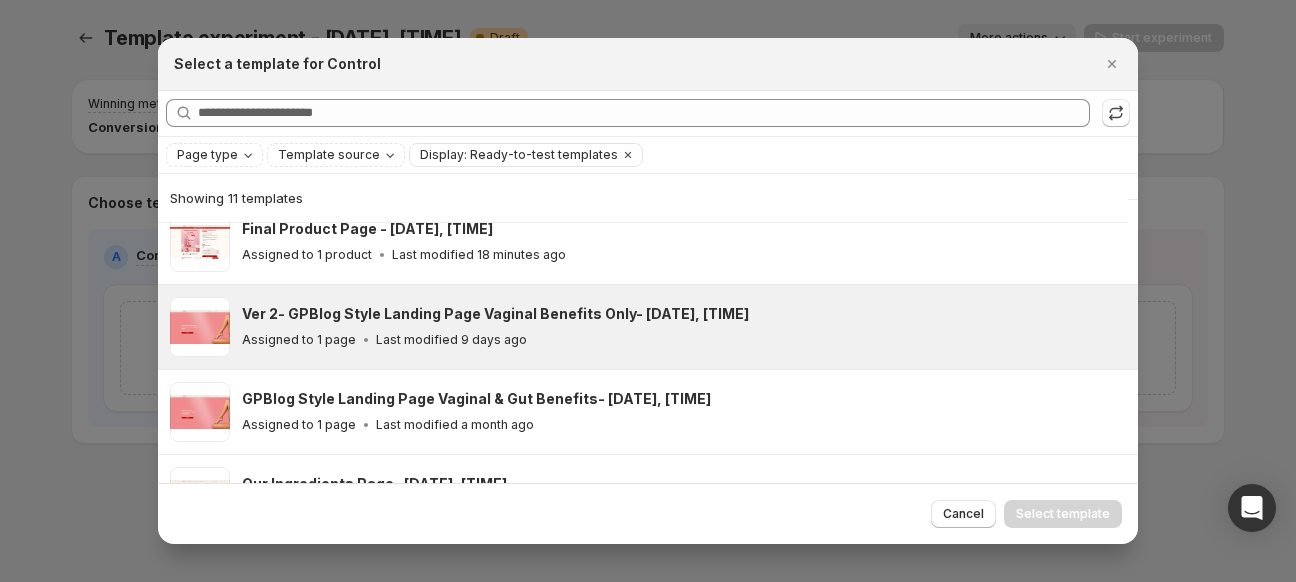 click on "Last modified 9 days ago" at bounding box center [451, 340] 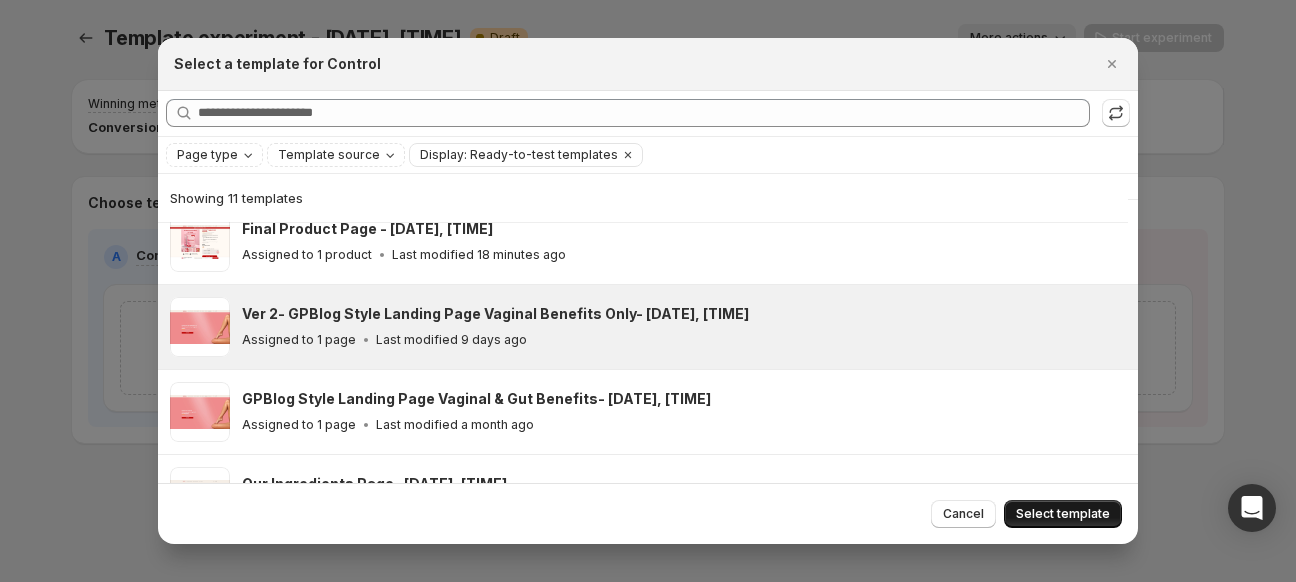 click on "Select template" at bounding box center (1063, 514) 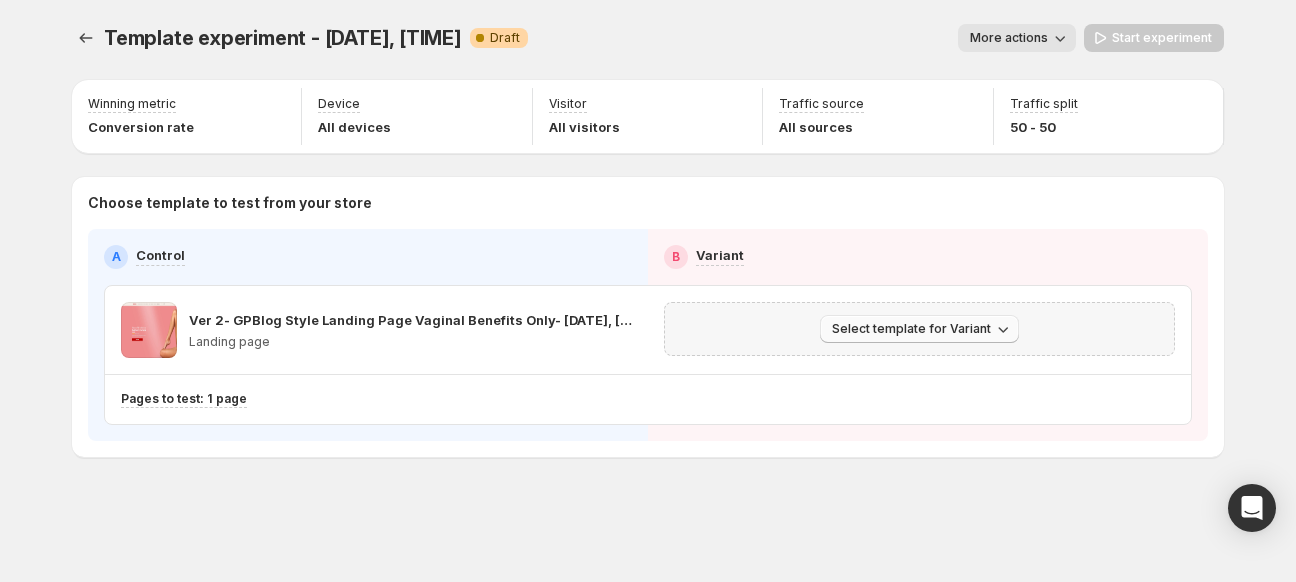 click on "Select template for Variant" at bounding box center (911, 329) 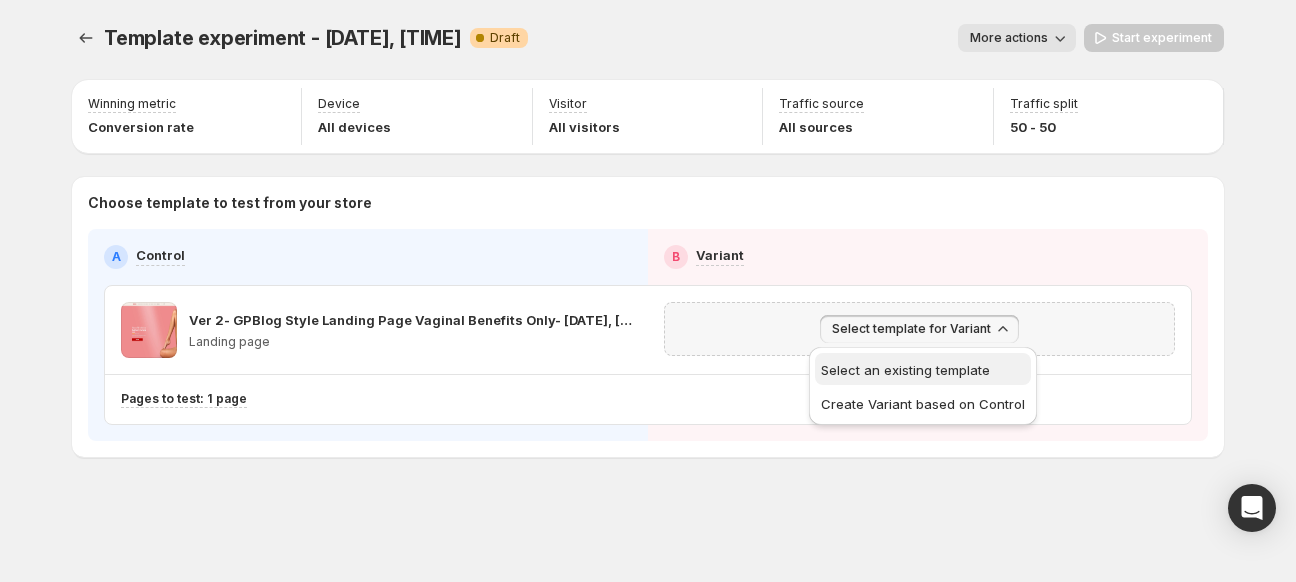 click on "Select an existing template" at bounding box center [905, 370] 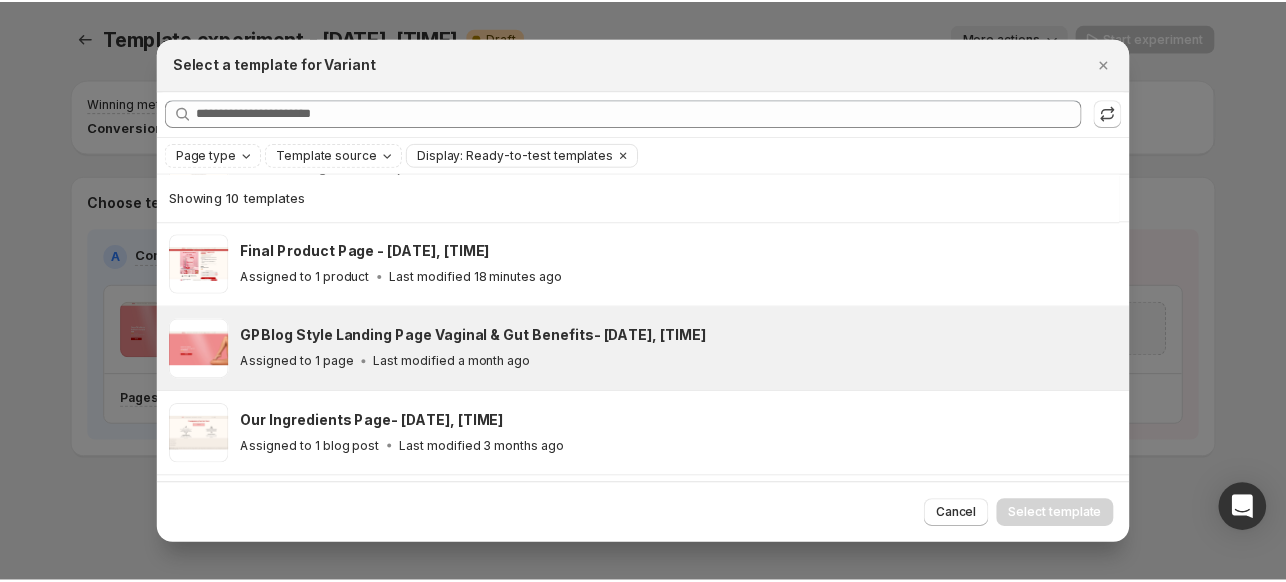 scroll, scrollTop: 448, scrollLeft: 0, axis: vertical 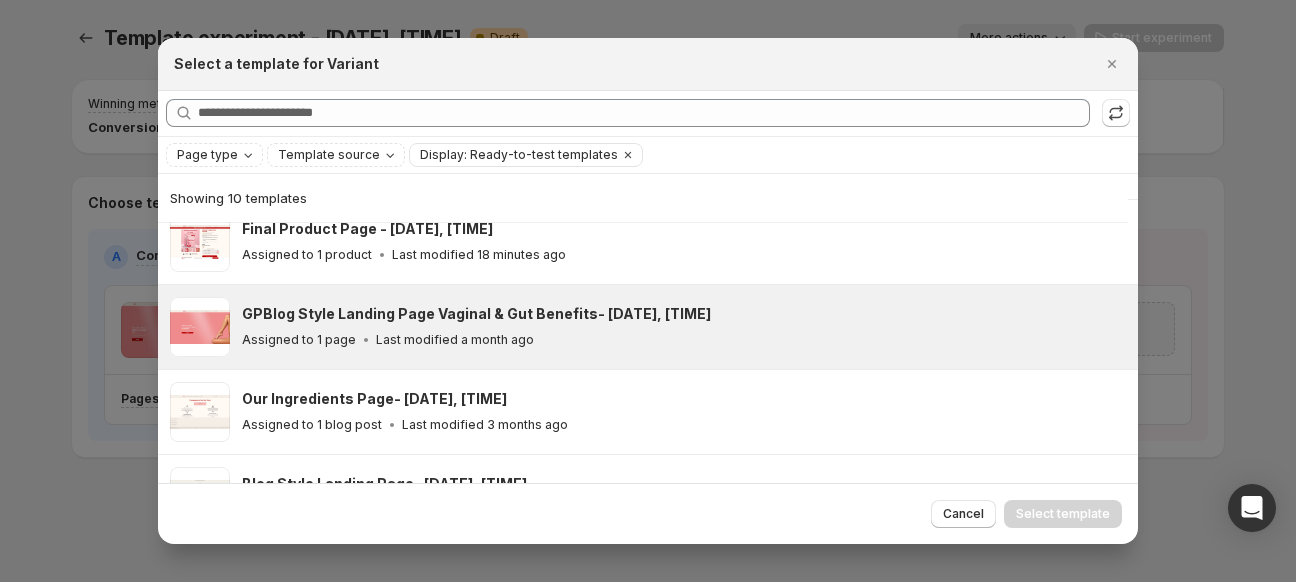 click on "GPBlog Style Landing Page Vaginal & Gut Benefits- [DATE], [TIME] Assigned to 1 page Last modified a month ago" at bounding box center [684, 327] 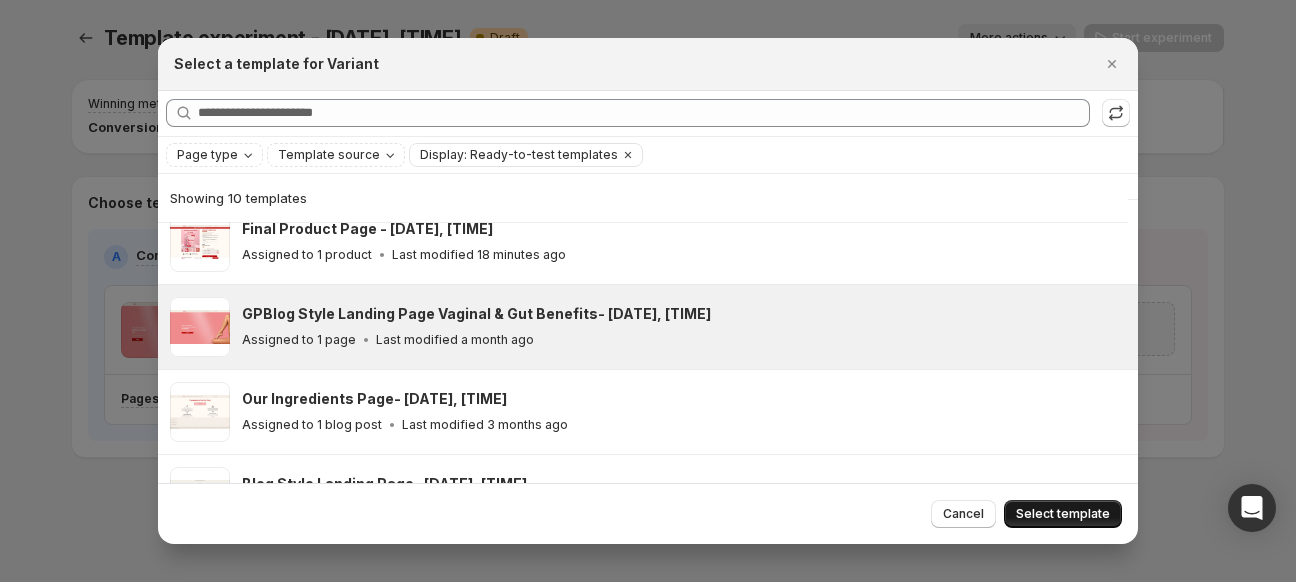 click on "Select template" at bounding box center [1063, 514] 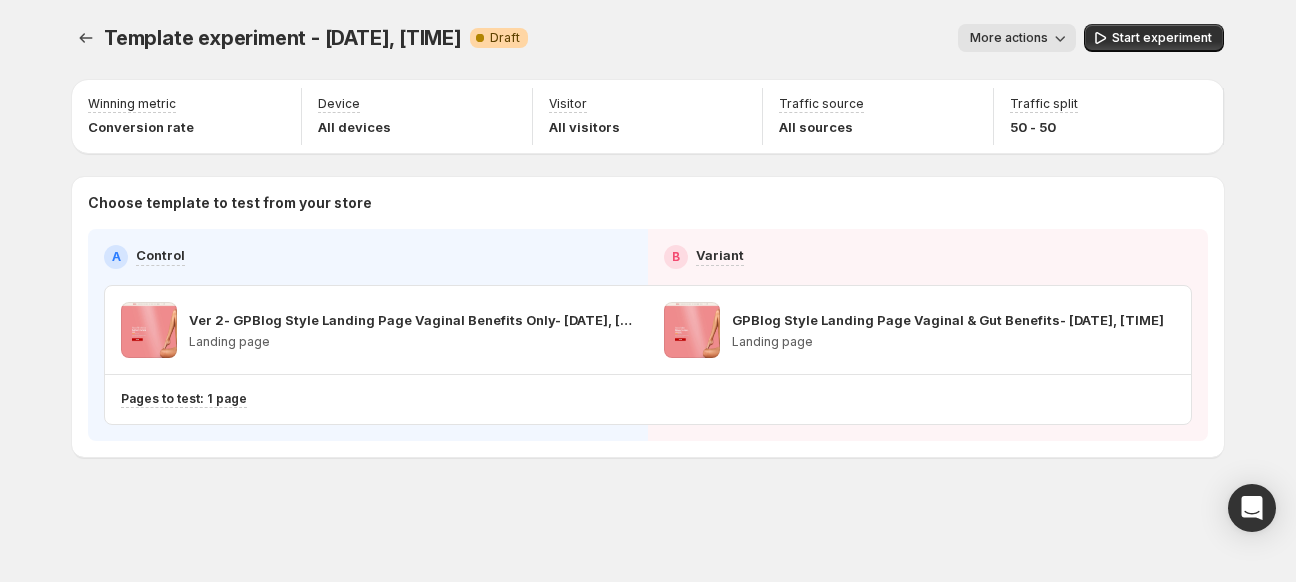 click on "More actions" at bounding box center [1009, 38] 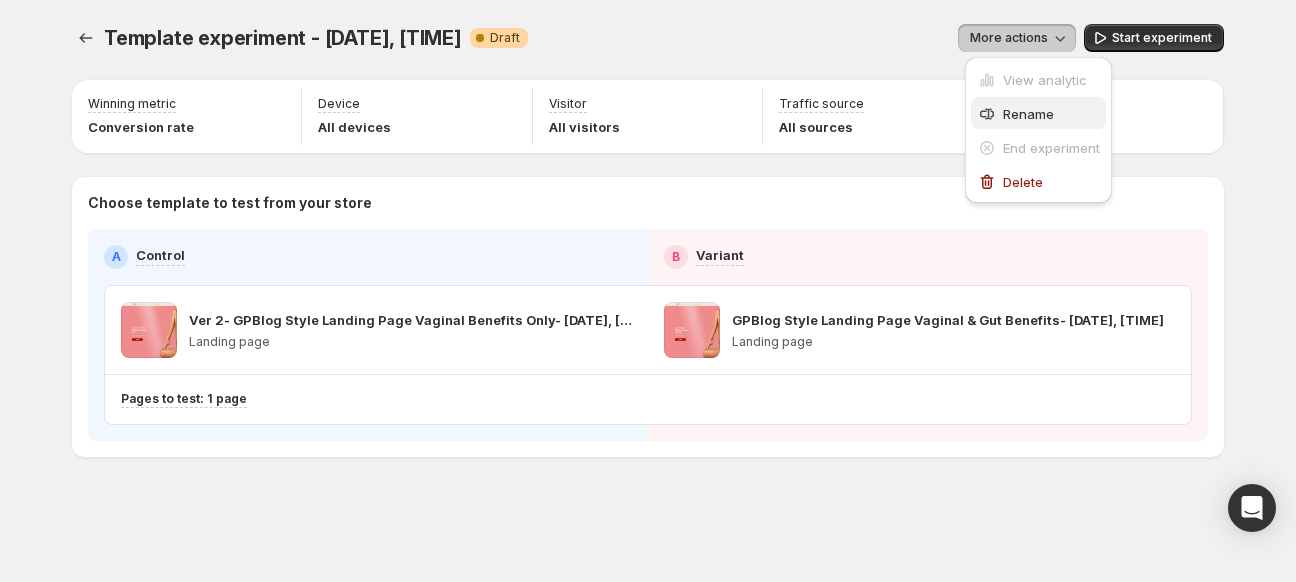 click on "Rename" at bounding box center [1028, 114] 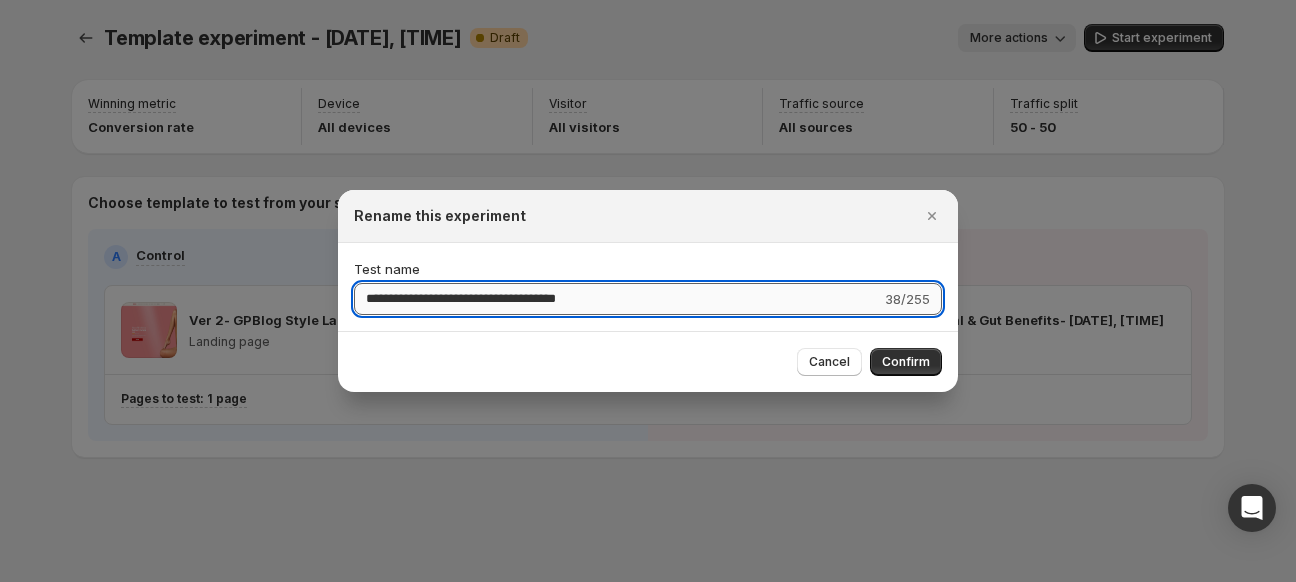 click on "**********" at bounding box center (617, 299) 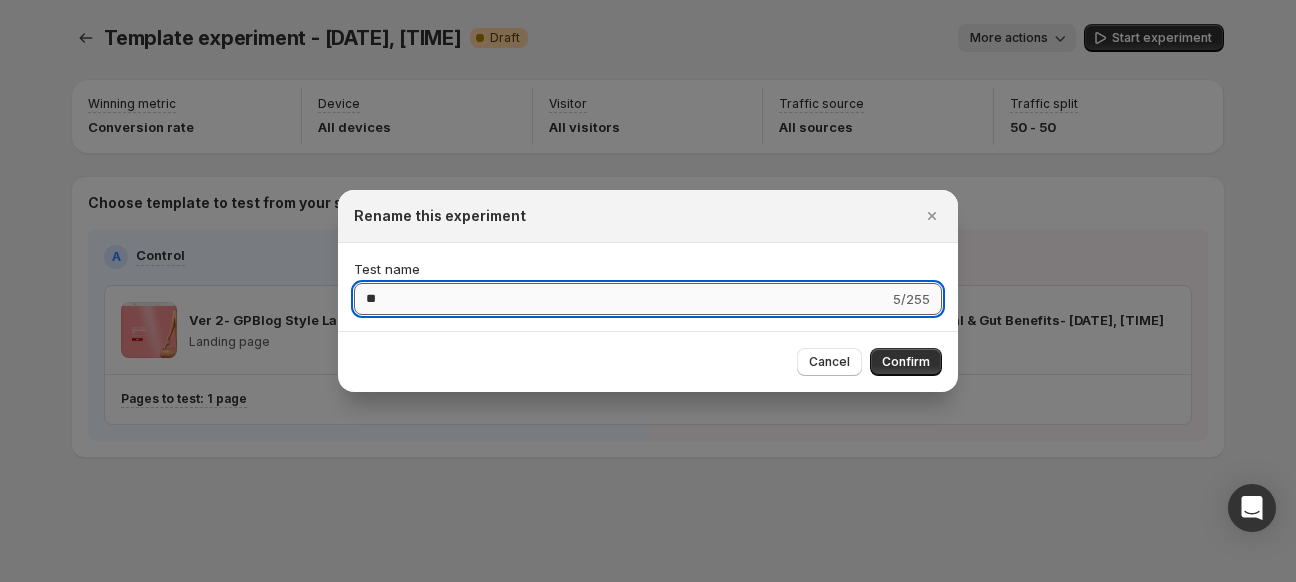 type on "*" 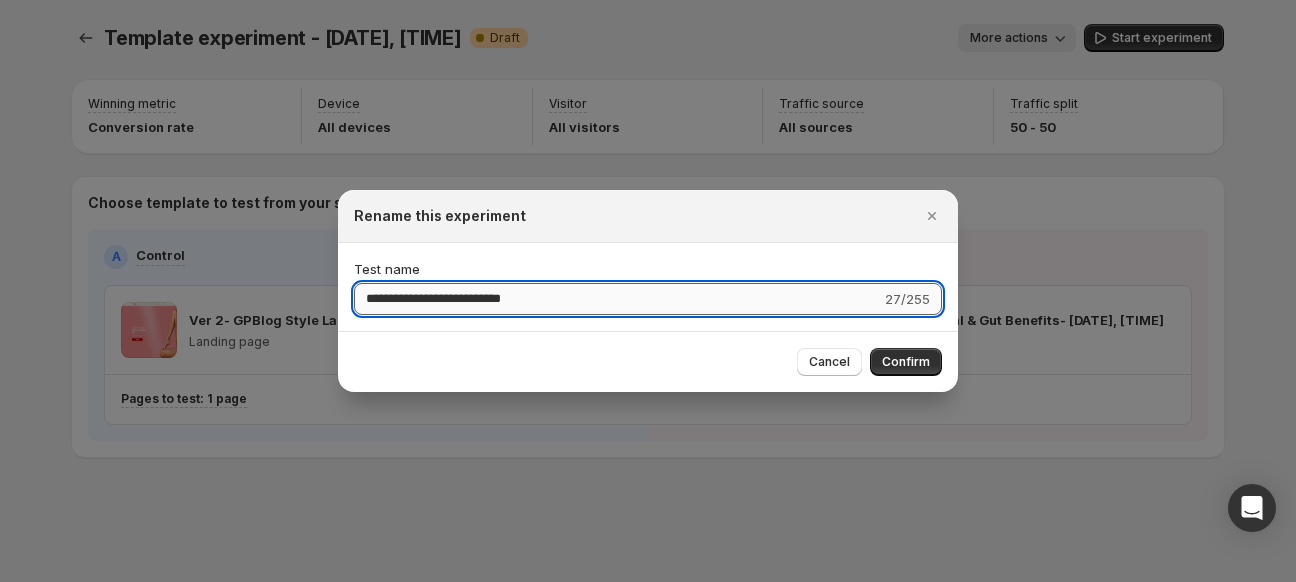 drag, startPoint x: 552, startPoint y: 307, endPoint x: 520, endPoint y: 308, distance: 32.01562 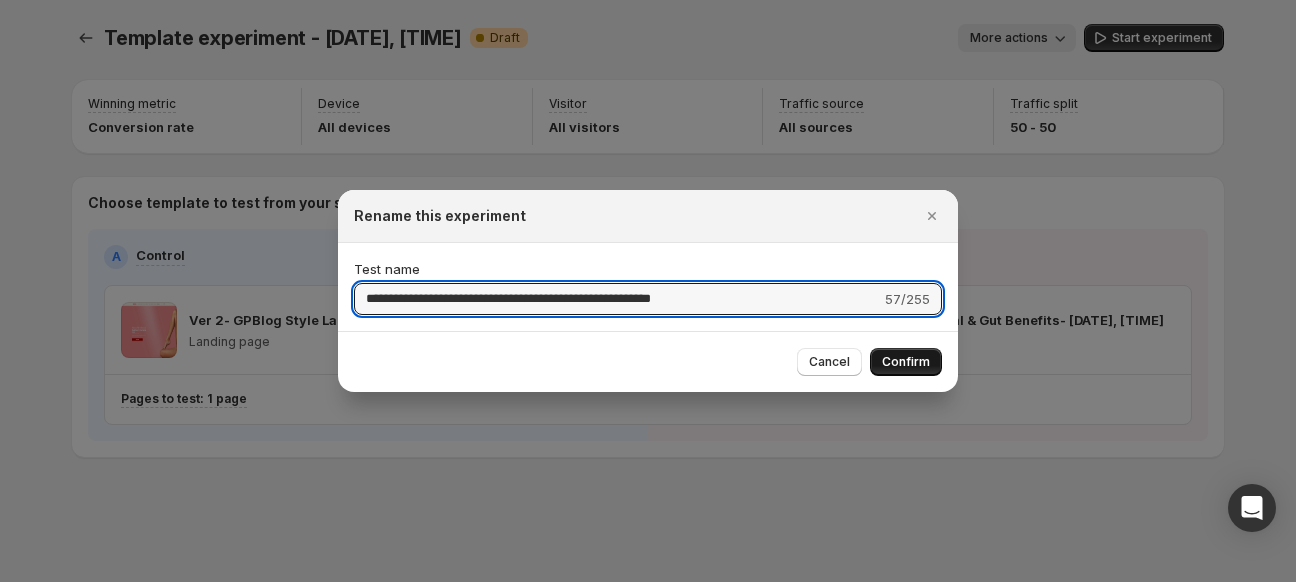 type on "**********" 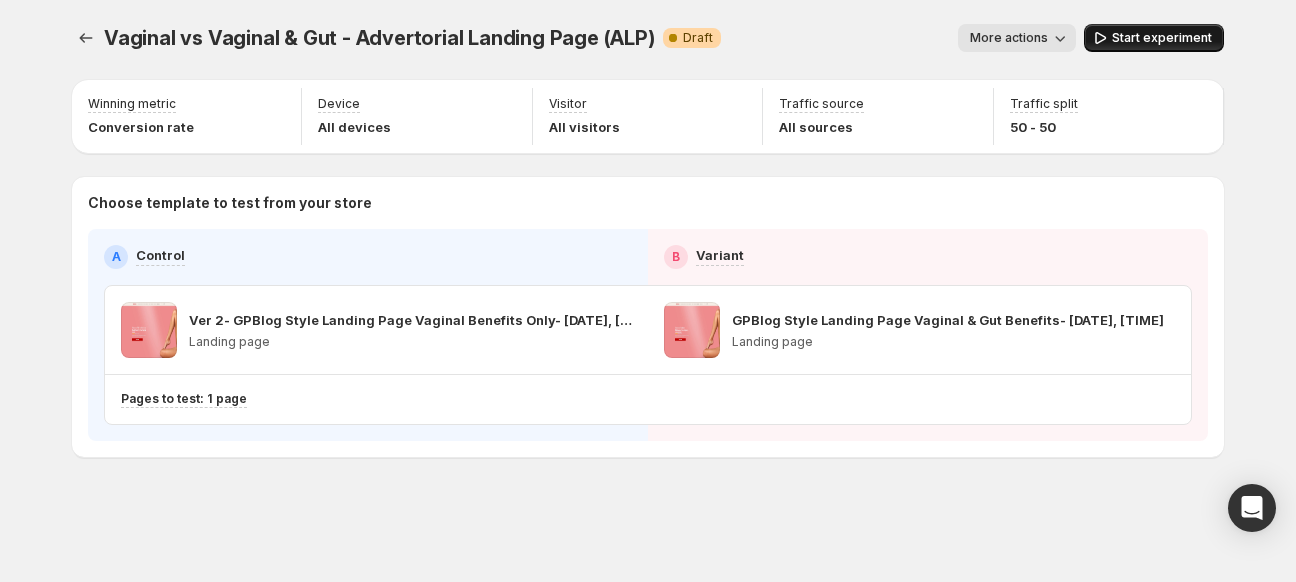 click on "Start experiment" at bounding box center [1154, 38] 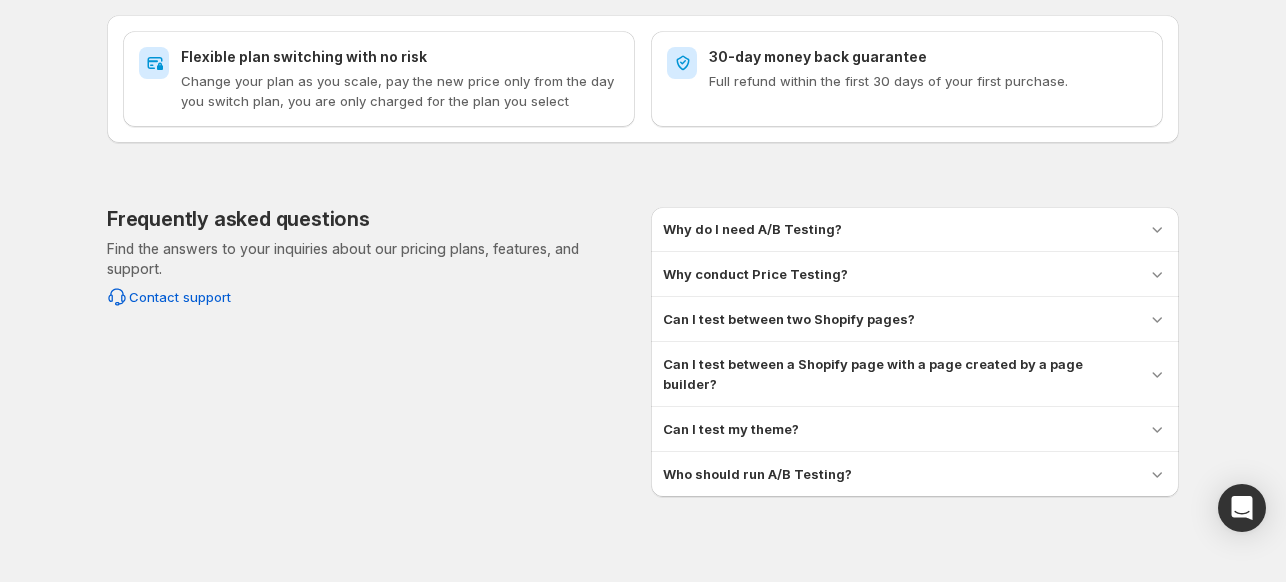 scroll, scrollTop: 928, scrollLeft: 0, axis: vertical 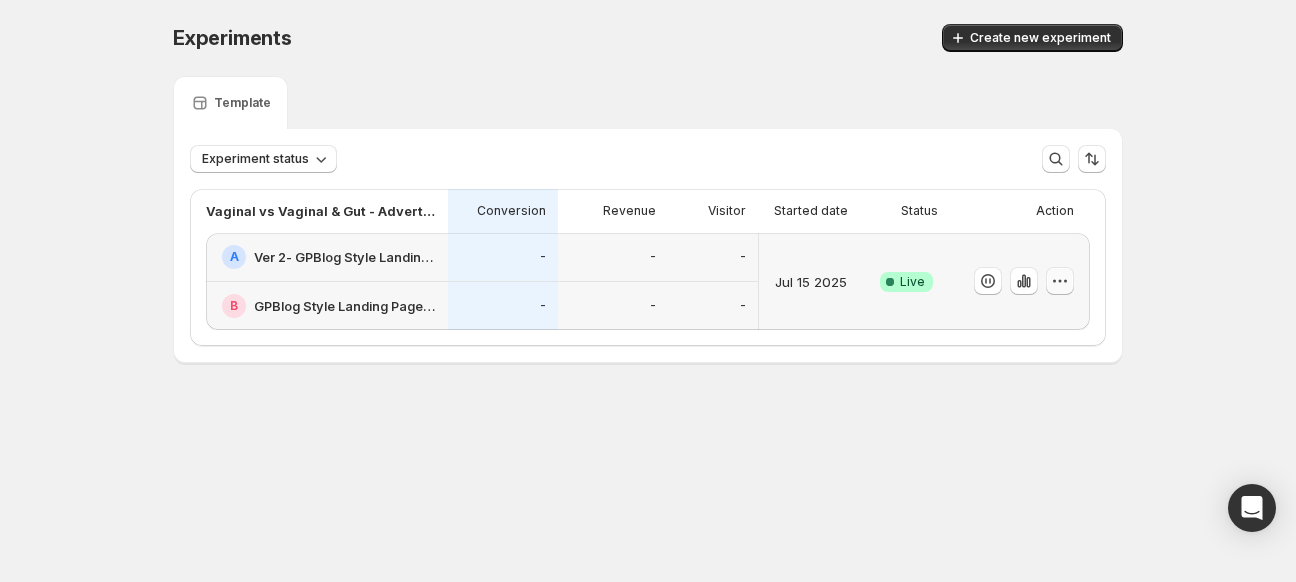 click 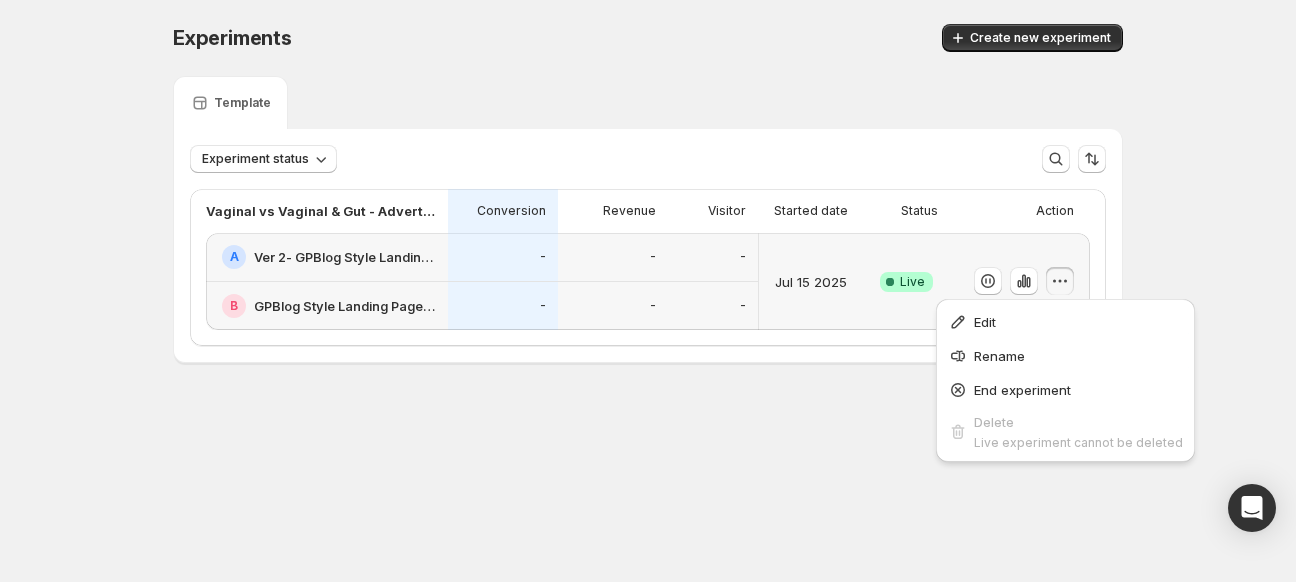 click on "Experiments. This page is ready Experiments Create new experiment Template Experiment status More views More views Create new view Vaginal vs Vaginal & Gut - Advertorial Landing Page (ALP) Conversion Revenue Visitor Started date Status Action A Ver 2- GPBlog Style Landing Page Vaginal Benefits Only- [DATE], [TIME] B GPBlog Style Landing Page Vaginal & Gut Benefits- [DATE], [TIME] - - - - - - Jul 15 2025 Success Complete Live" at bounding box center (648, 235) 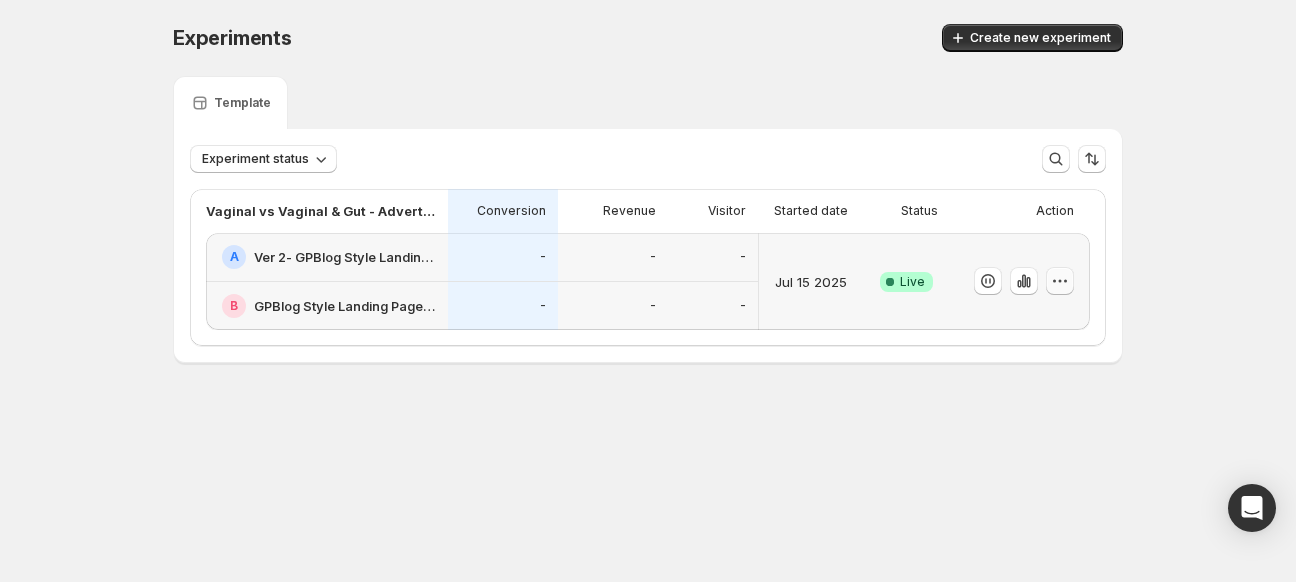 click 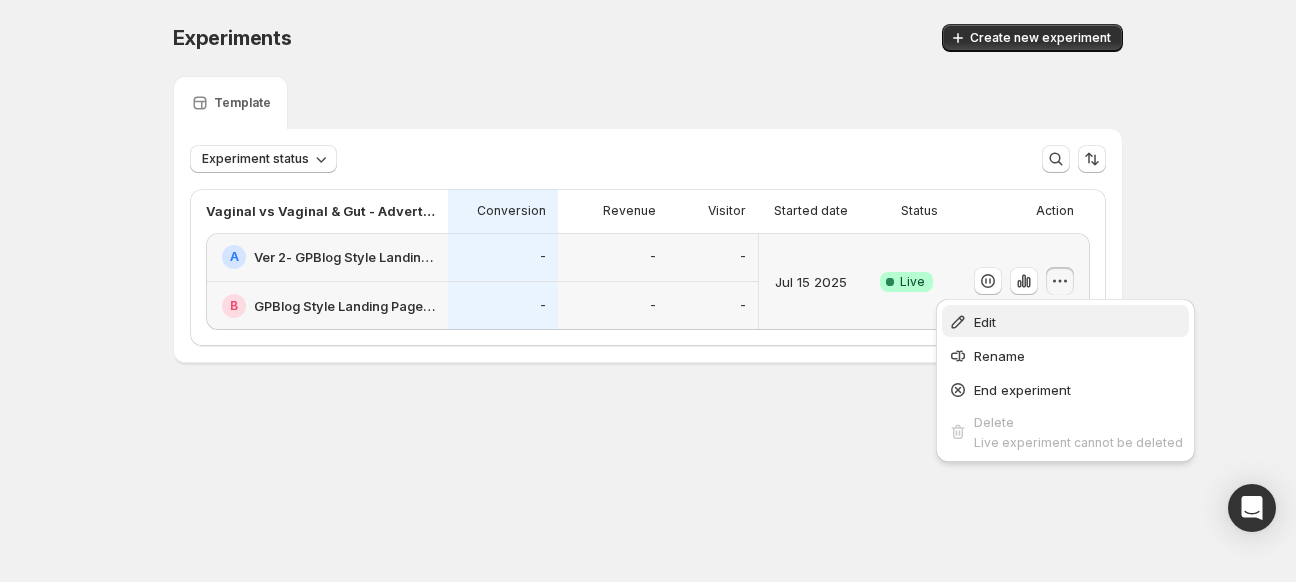 click on "Edit" at bounding box center (1078, 322) 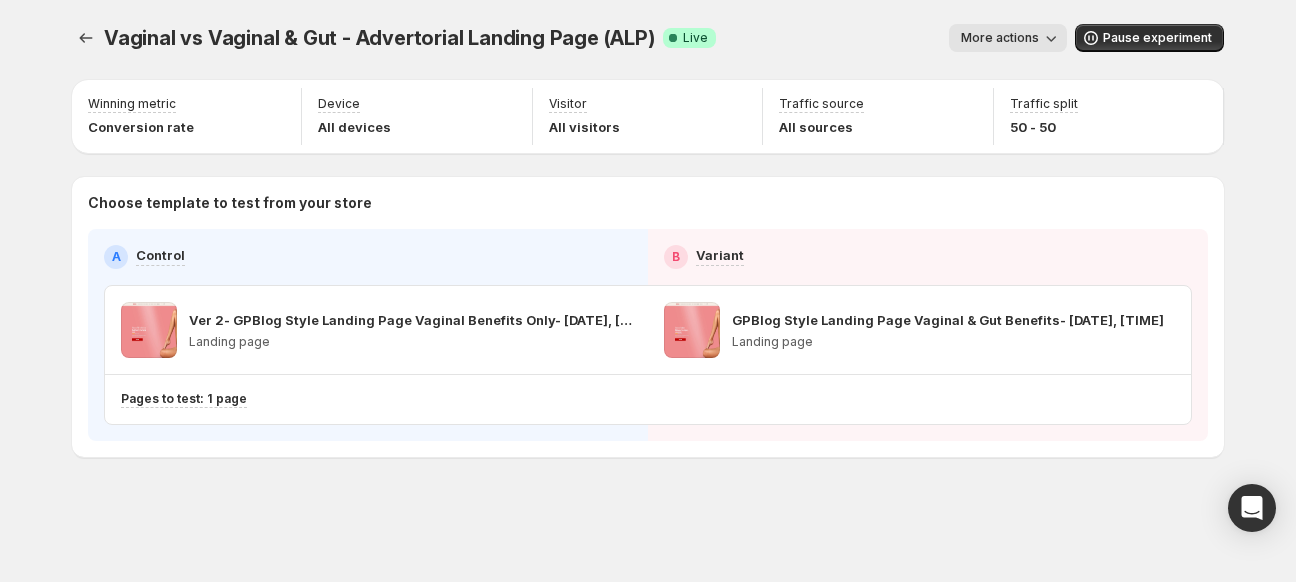 click on "Vaginal vs Vaginal & Gut - Advertorial Landing Page (ALP). This page is ready Vaginal vs Vaginal & Gut - Advertorial Landing Page (ALP) Success Complete Live More actions More actions More actions Pause experiment Winning metric Conversion rate Device All devices Visitor All visitors Traffic source All sources Traffic split 50 - 50 Choose template to test from your store A Control B Variant Ver 2- GPBlog Style Landing Page Vaginal Benefits Only- [DATE], [TIME] Landing page GPBlog Style Landing Page Vaginal & Gut Benefits- [DATE], [TIME] Landing page Pages to test: 1 page Setup Guide Choose template to test Setup test version Setup traffic split Set winning metric Set up device, visitor & traffic source Start experiment" at bounding box center [648, 282] 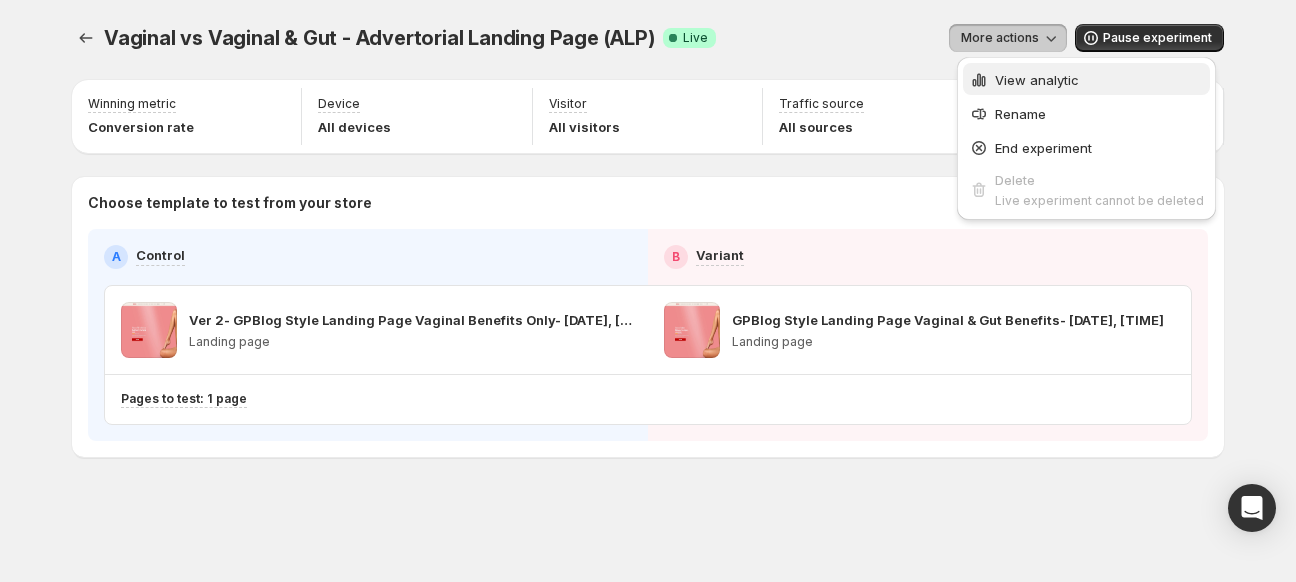 click on "View analytic" at bounding box center [1037, 80] 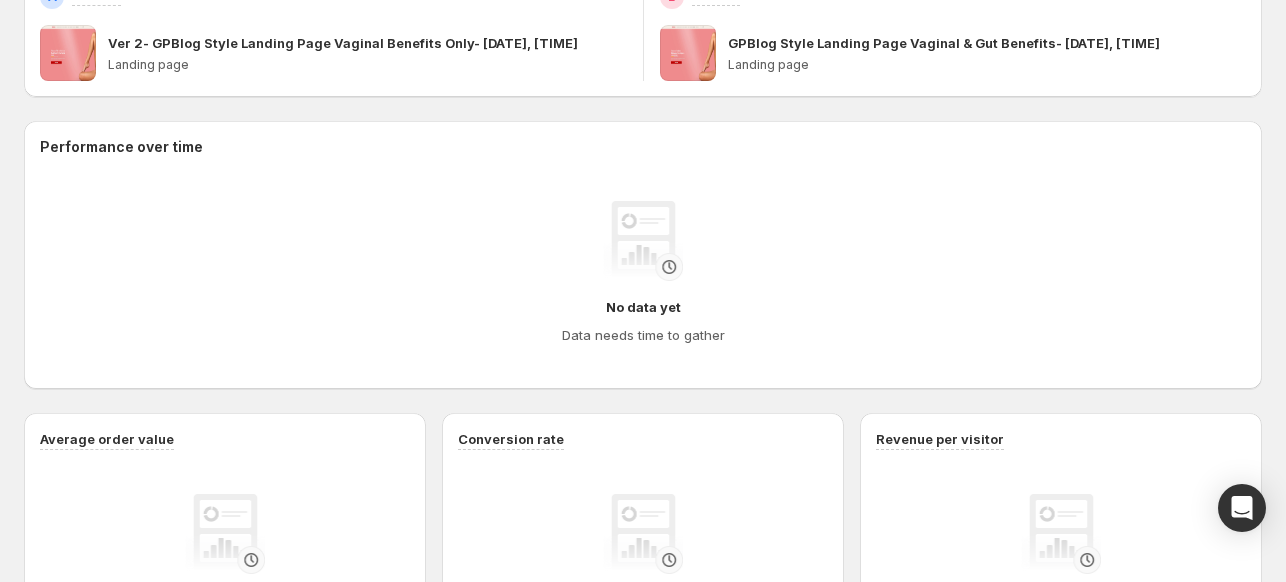 scroll, scrollTop: 0, scrollLeft: 0, axis: both 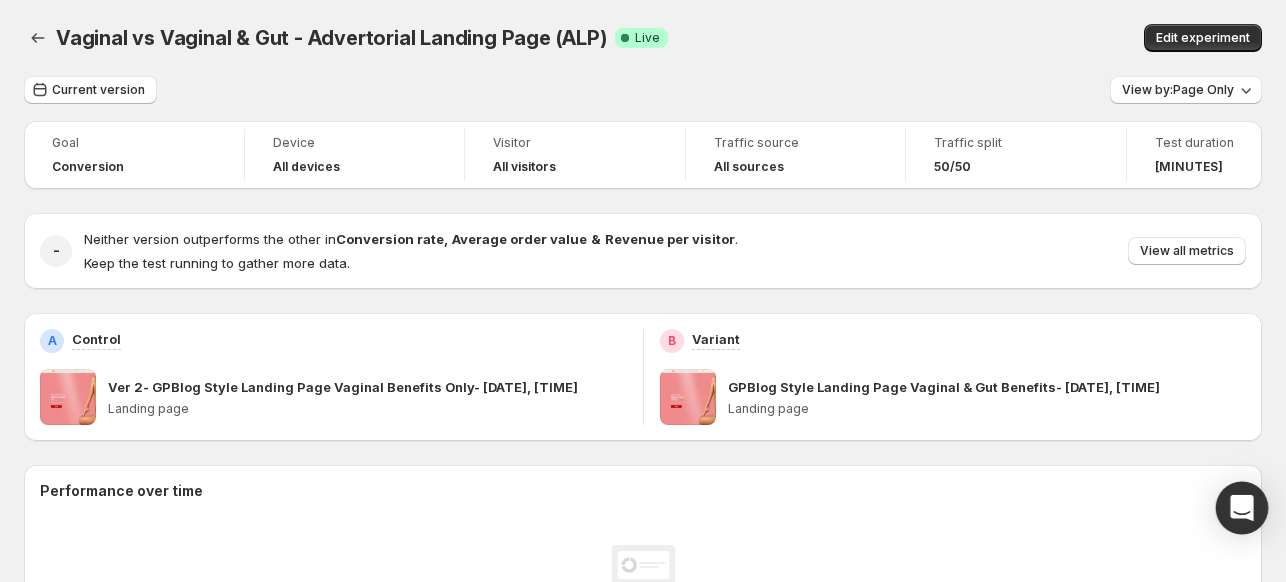 click 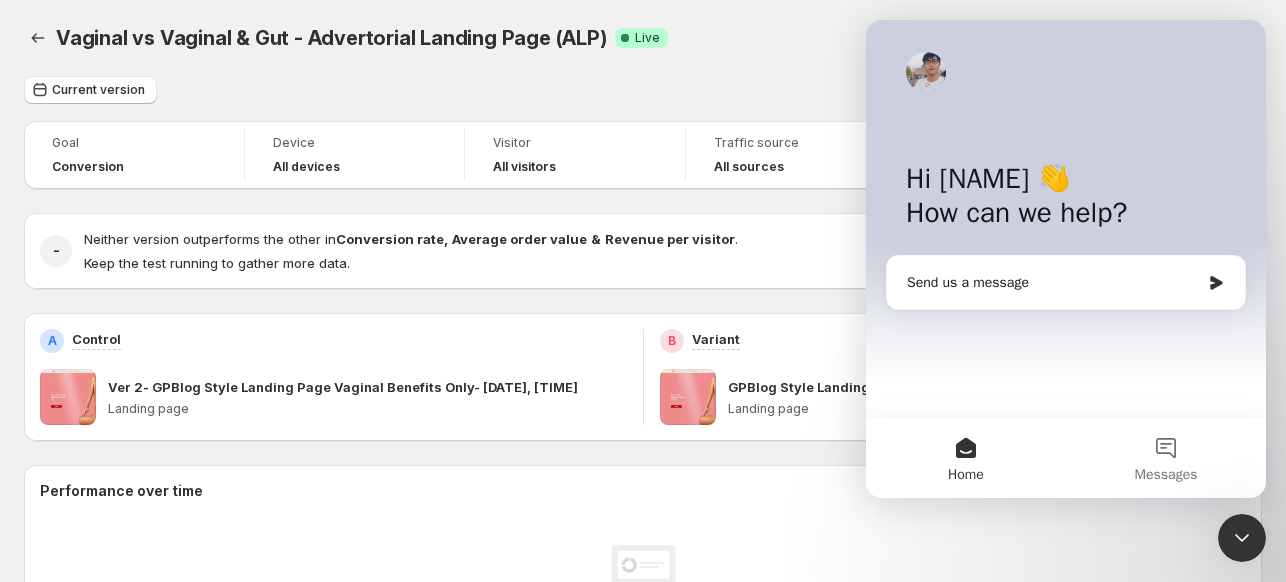 scroll, scrollTop: 0, scrollLeft: 0, axis: both 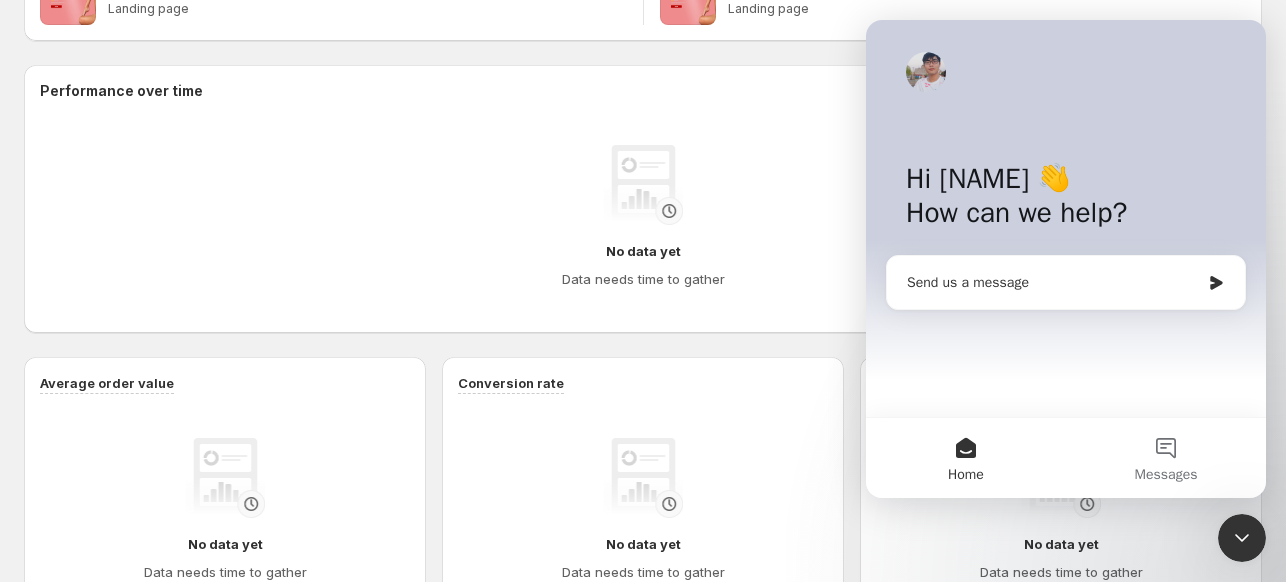 click on "Send us a message" at bounding box center (1053, 282) 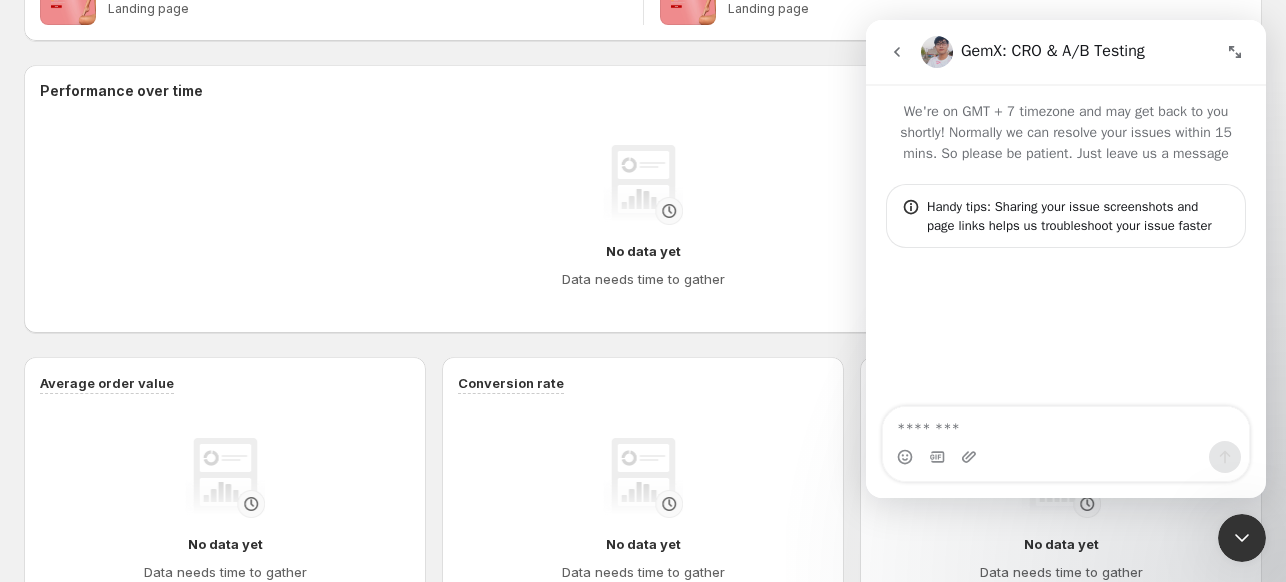 click 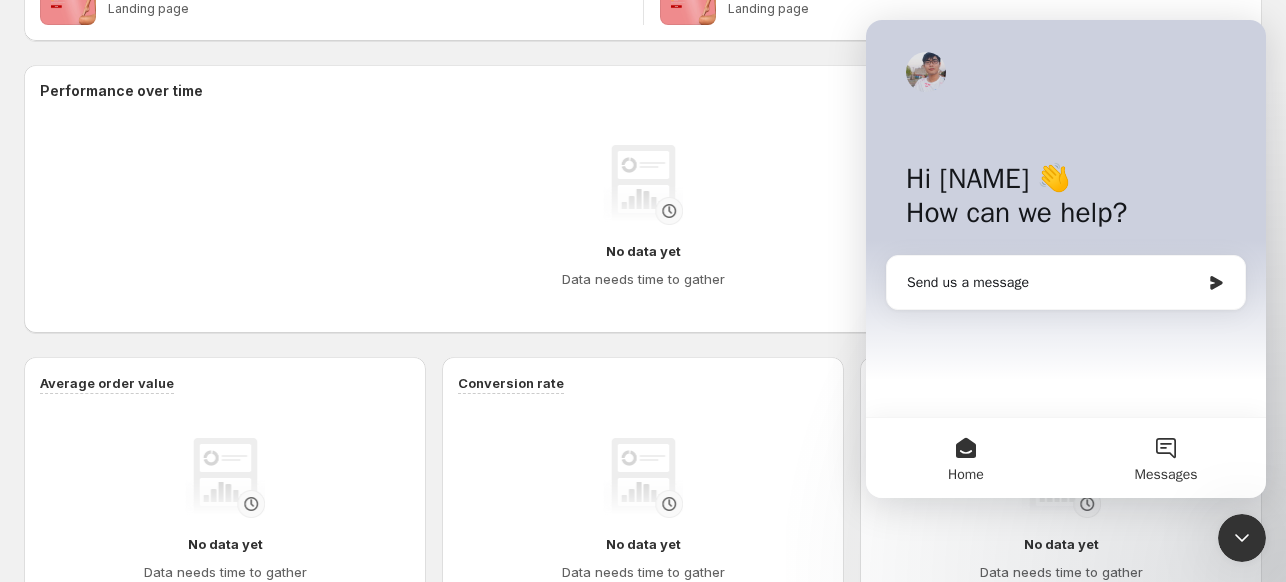 click on "Messages" at bounding box center (1166, 475) 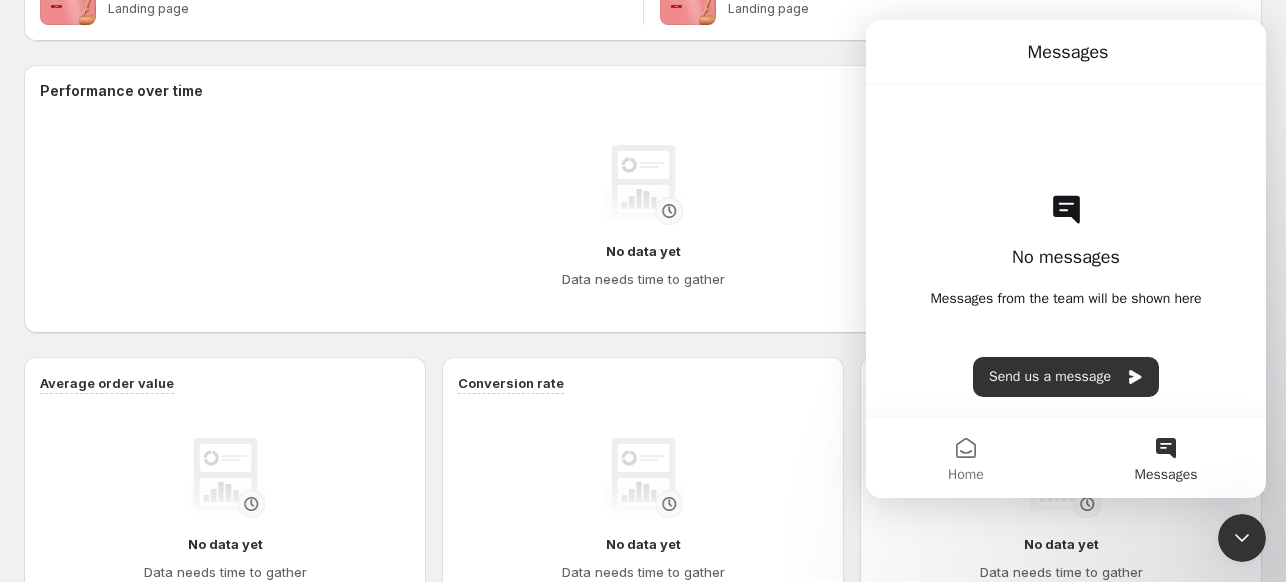 click on "Performance over time No data yet Data needs time to gather" at bounding box center (643, 199) 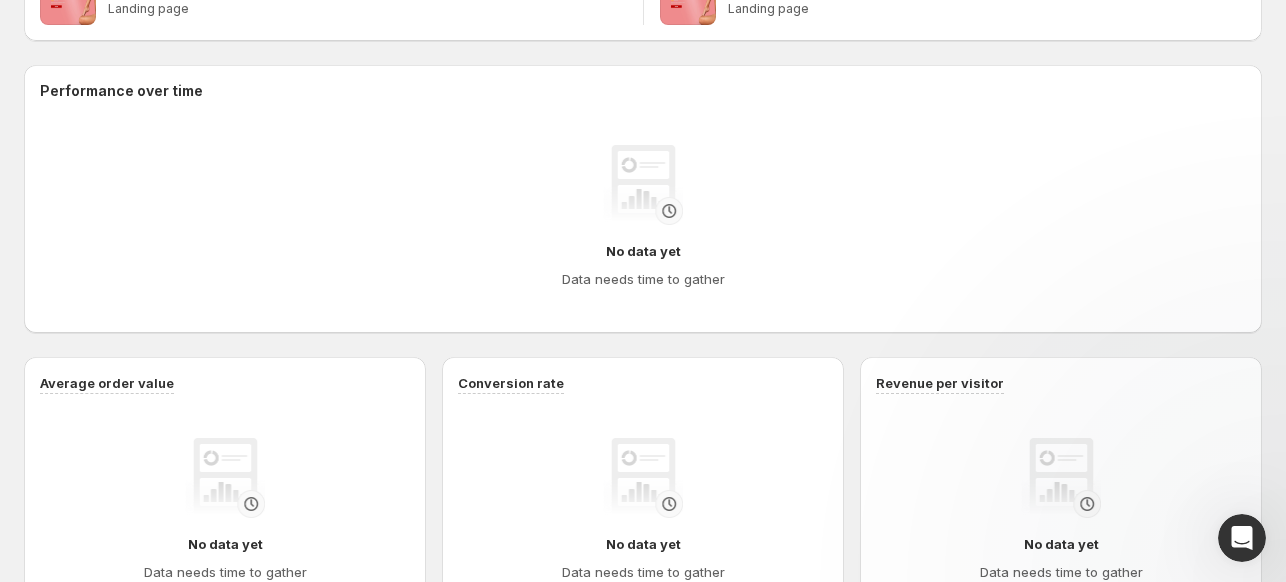 scroll, scrollTop: 0, scrollLeft: 0, axis: both 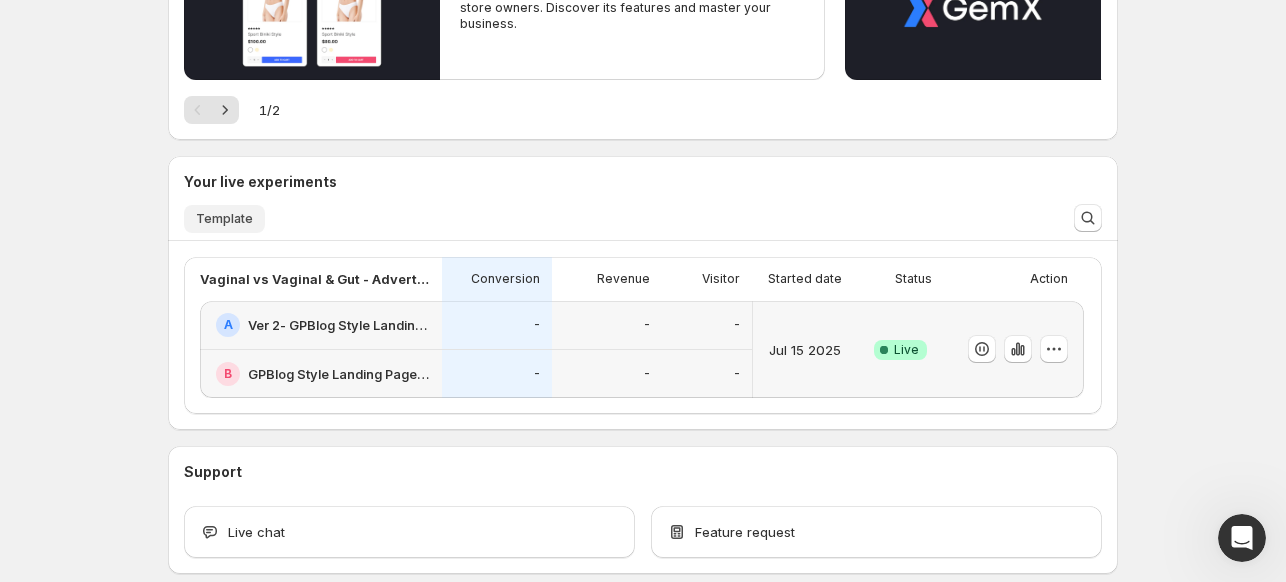 click on "Template" at bounding box center [224, 219] 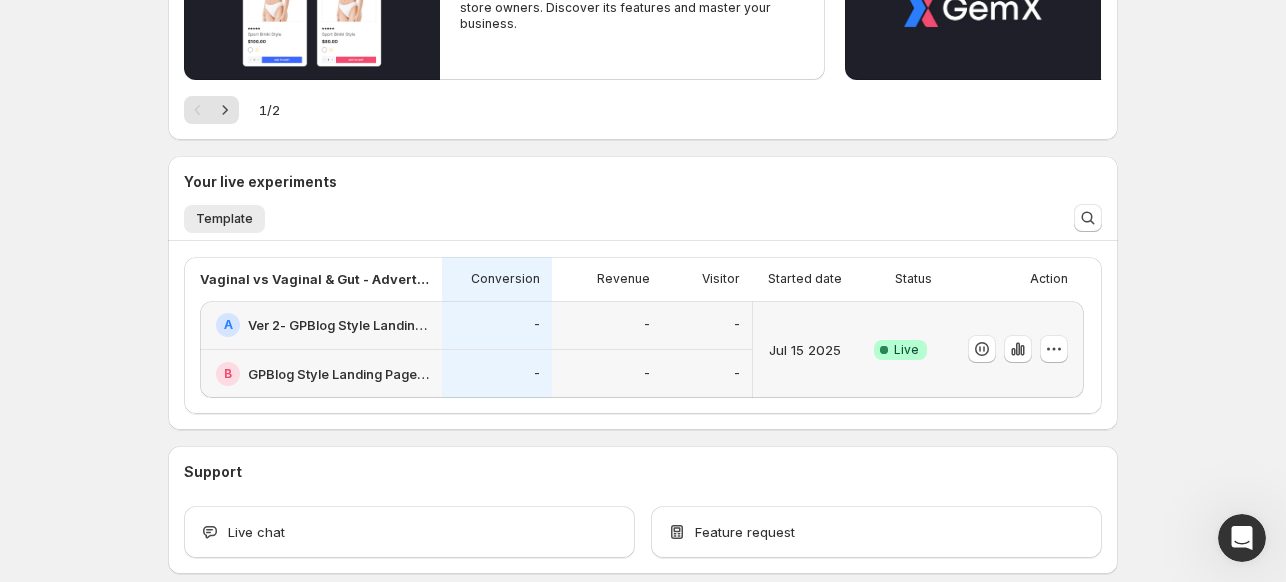 click on "Template More views Template More views" at bounding box center [615, 218] 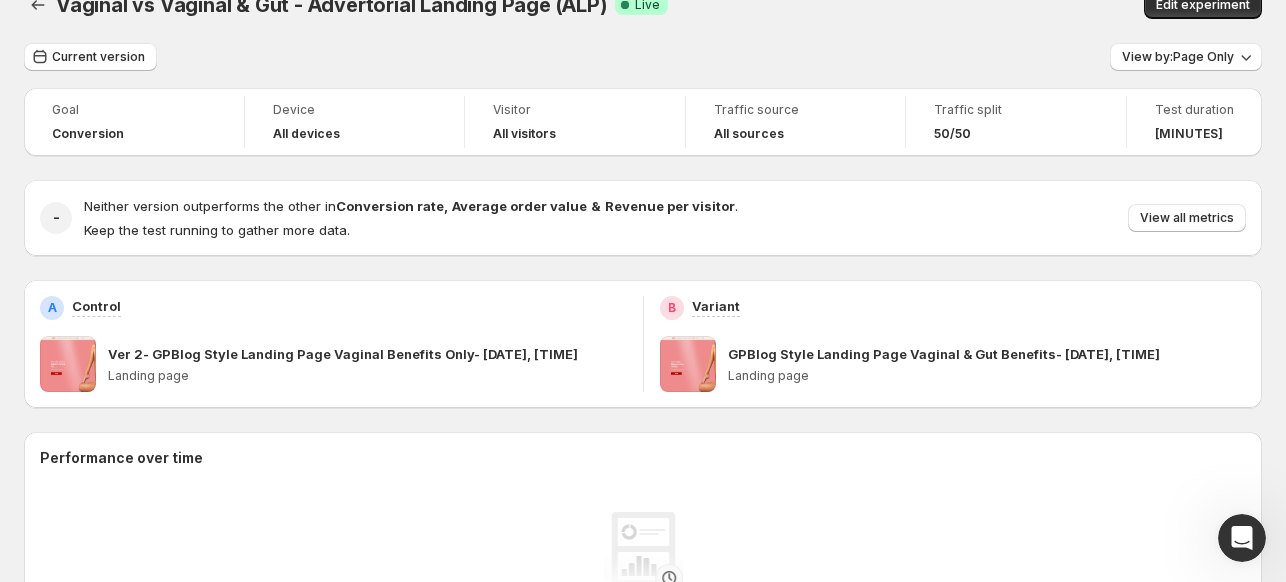 scroll, scrollTop: 0, scrollLeft: 0, axis: both 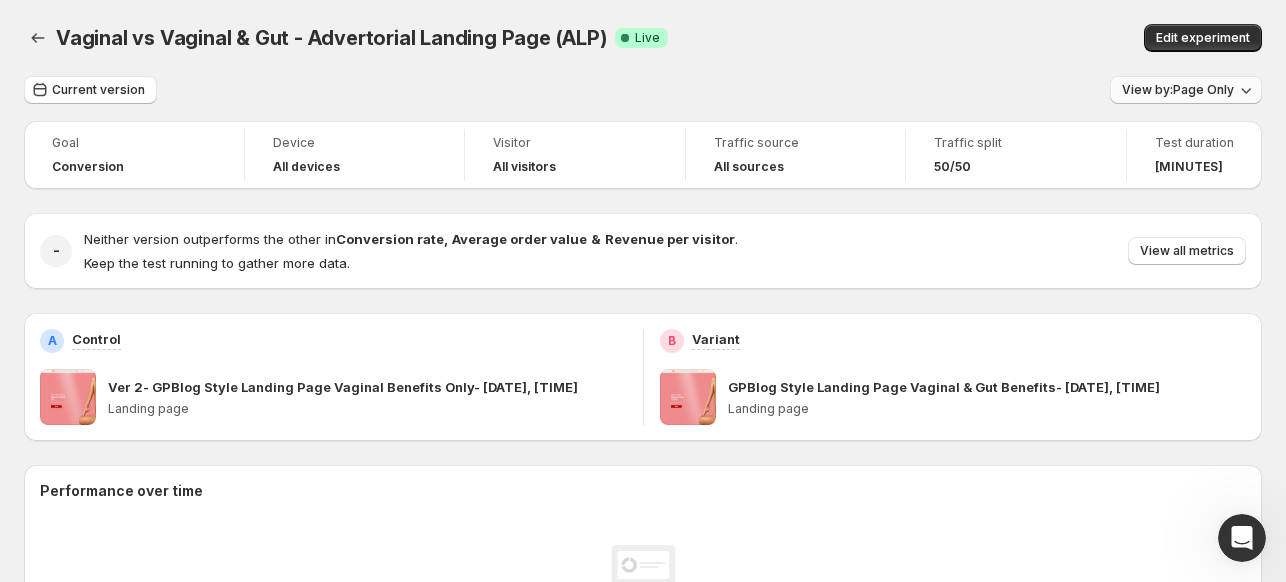 click on "View by:  Page Only" at bounding box center (1178, 90) 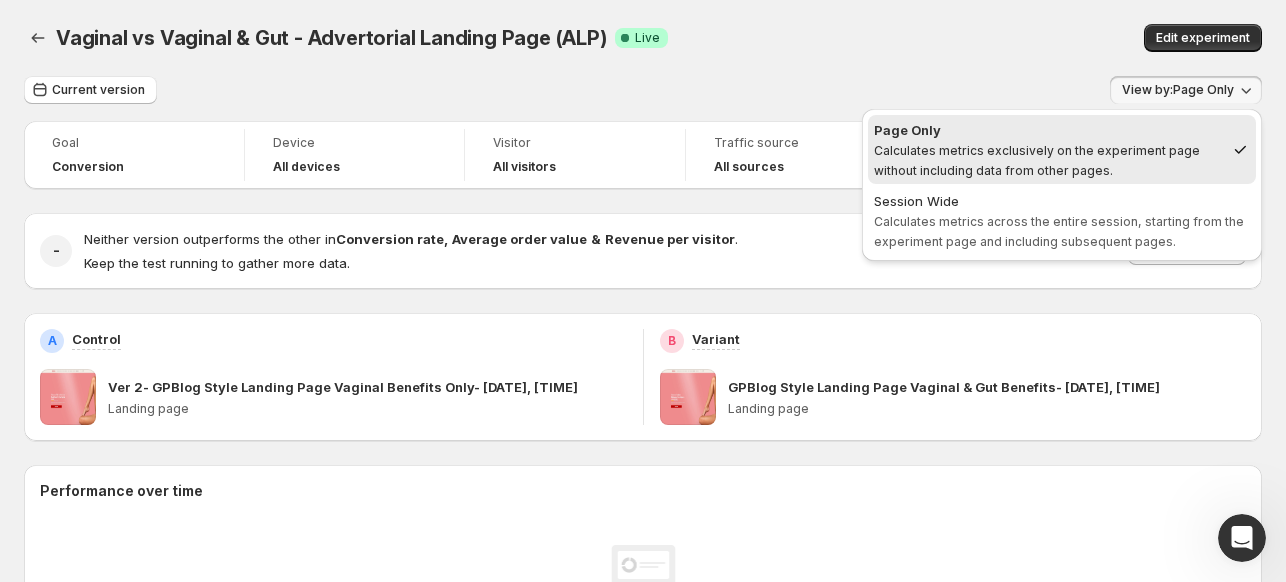 click on "Vaginal vs Vaginal & Gut - Advertorial Landing Page (ALP). This page is ready Vaginal vs Vaginal & Gut - Advertorial Landing Page (ALP) Success Complete Live Edit experiment" at bounding box center (643, 38) 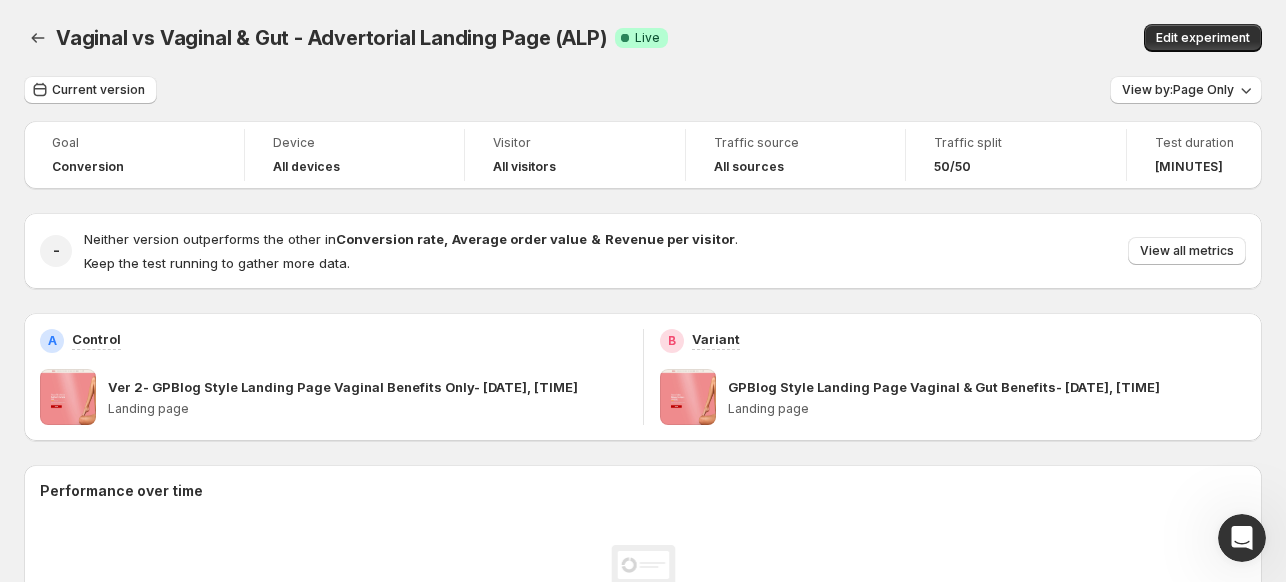 click on "Ver 2- GPBlog Style Landing Page Vaginal Benefits Only- [DATE], [TIME]" at bounding box center [343, 387] 